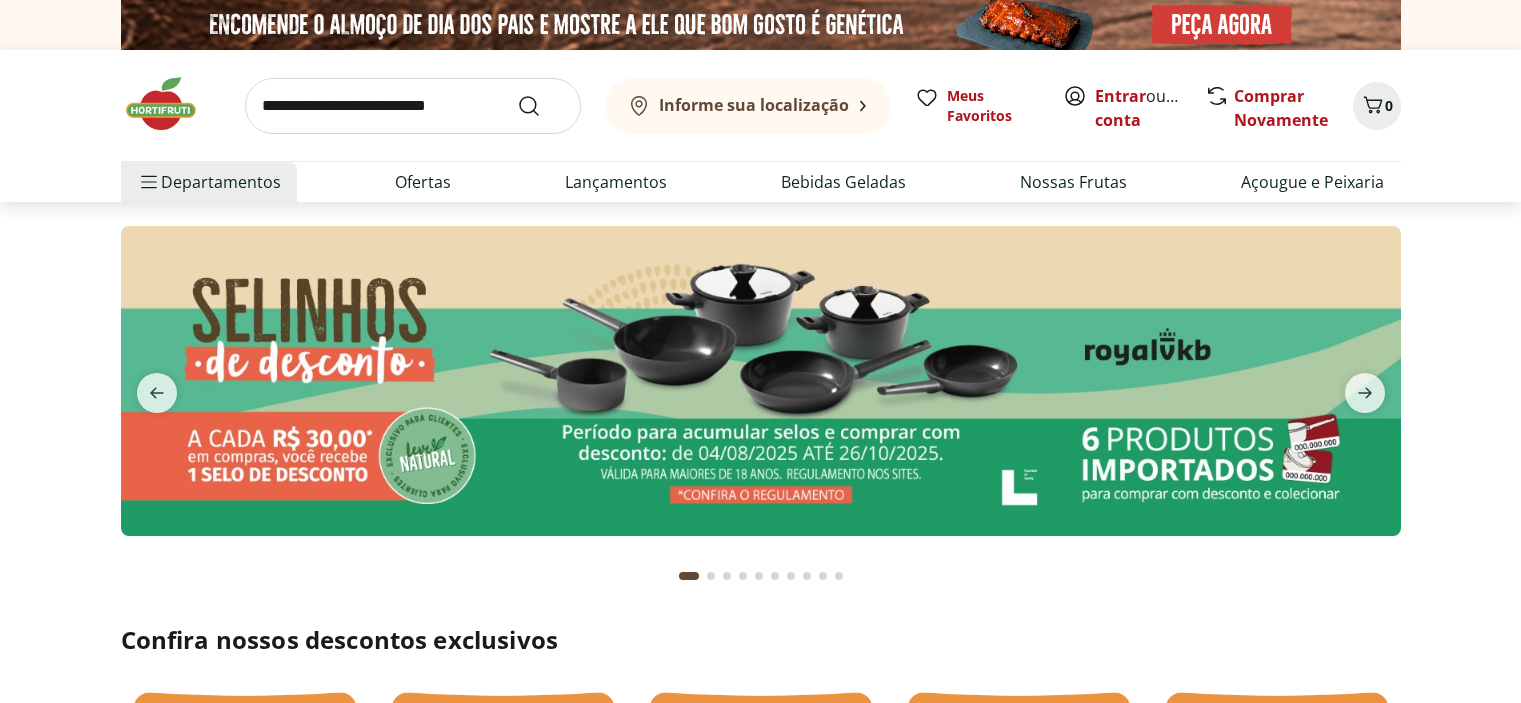 scroll, scrollTop: 0, scrollLeft: 0, axis: both 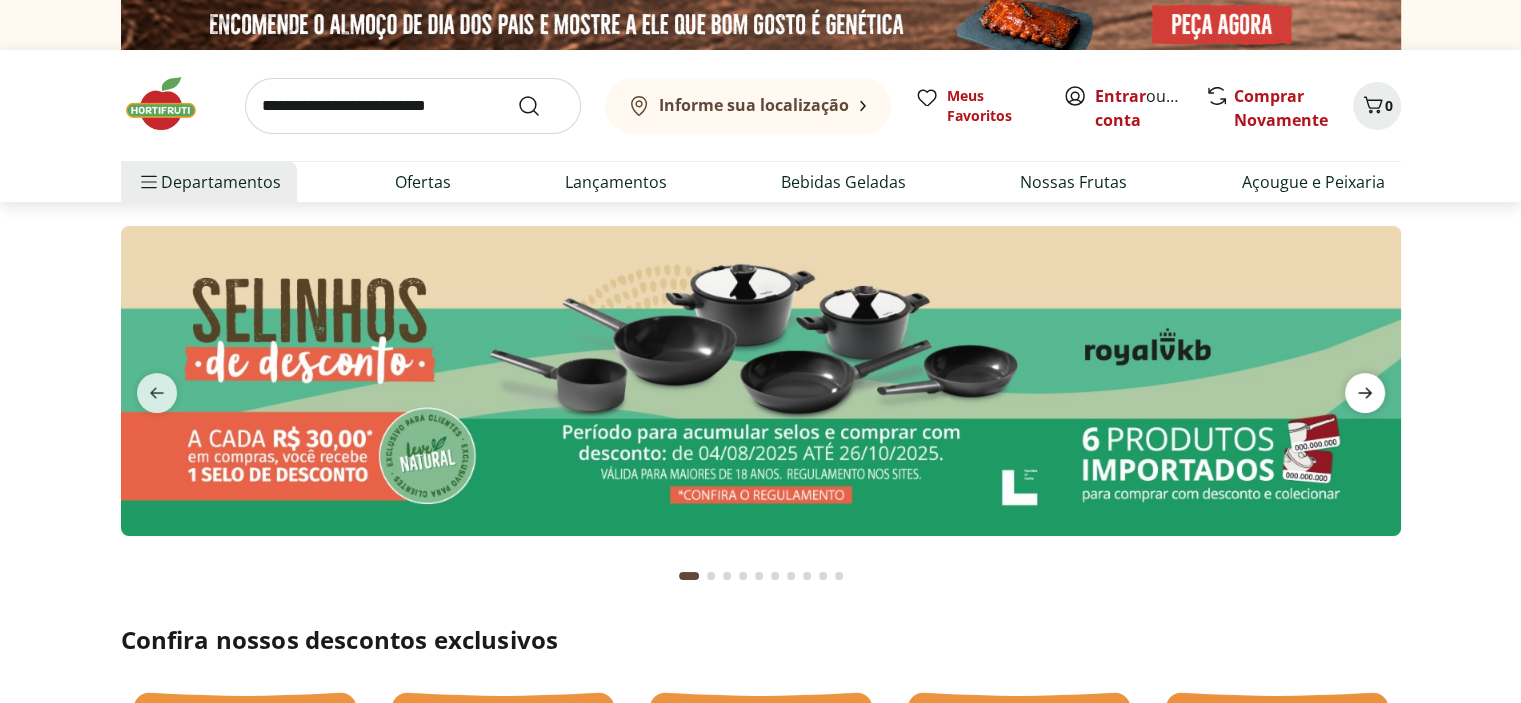 click at bounding box center [1365, 393] 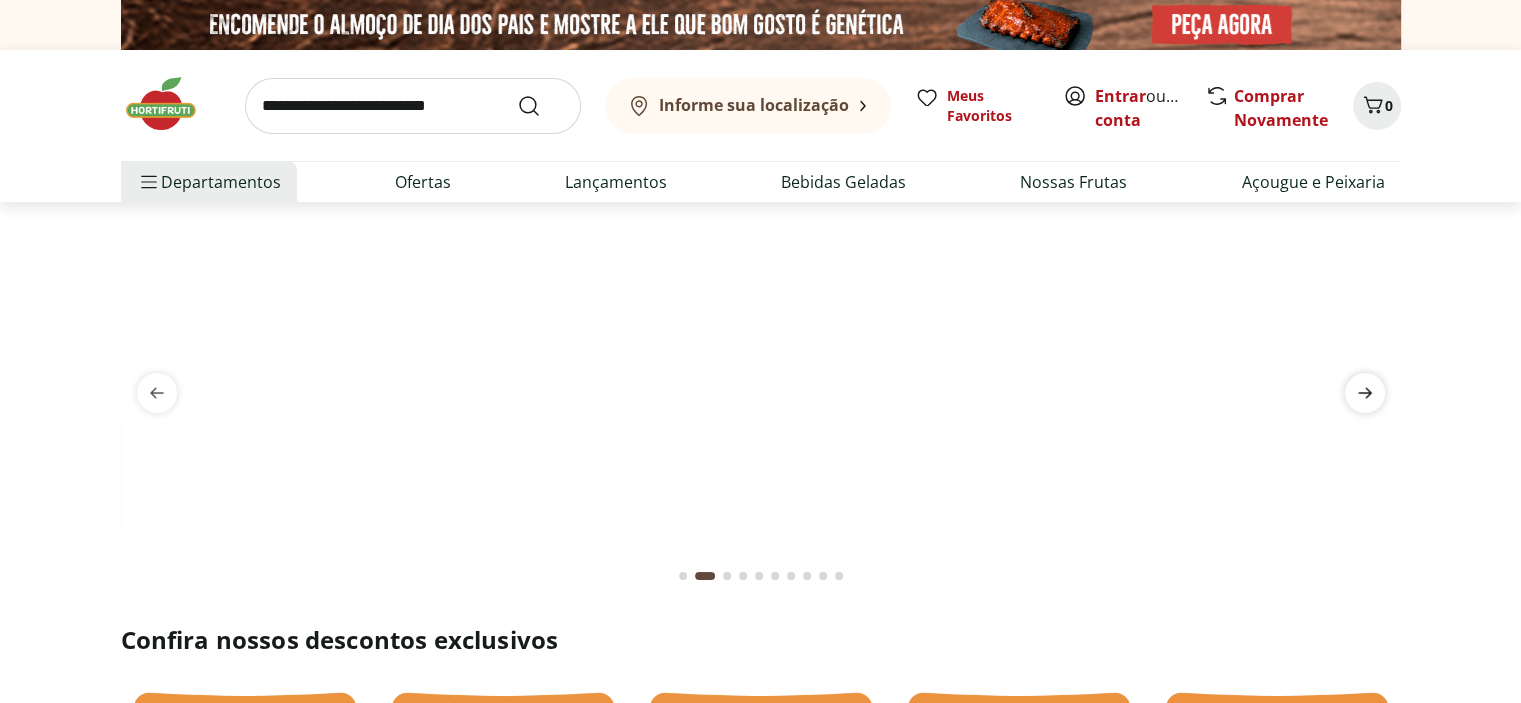 click at bounding box center [1365, 393] 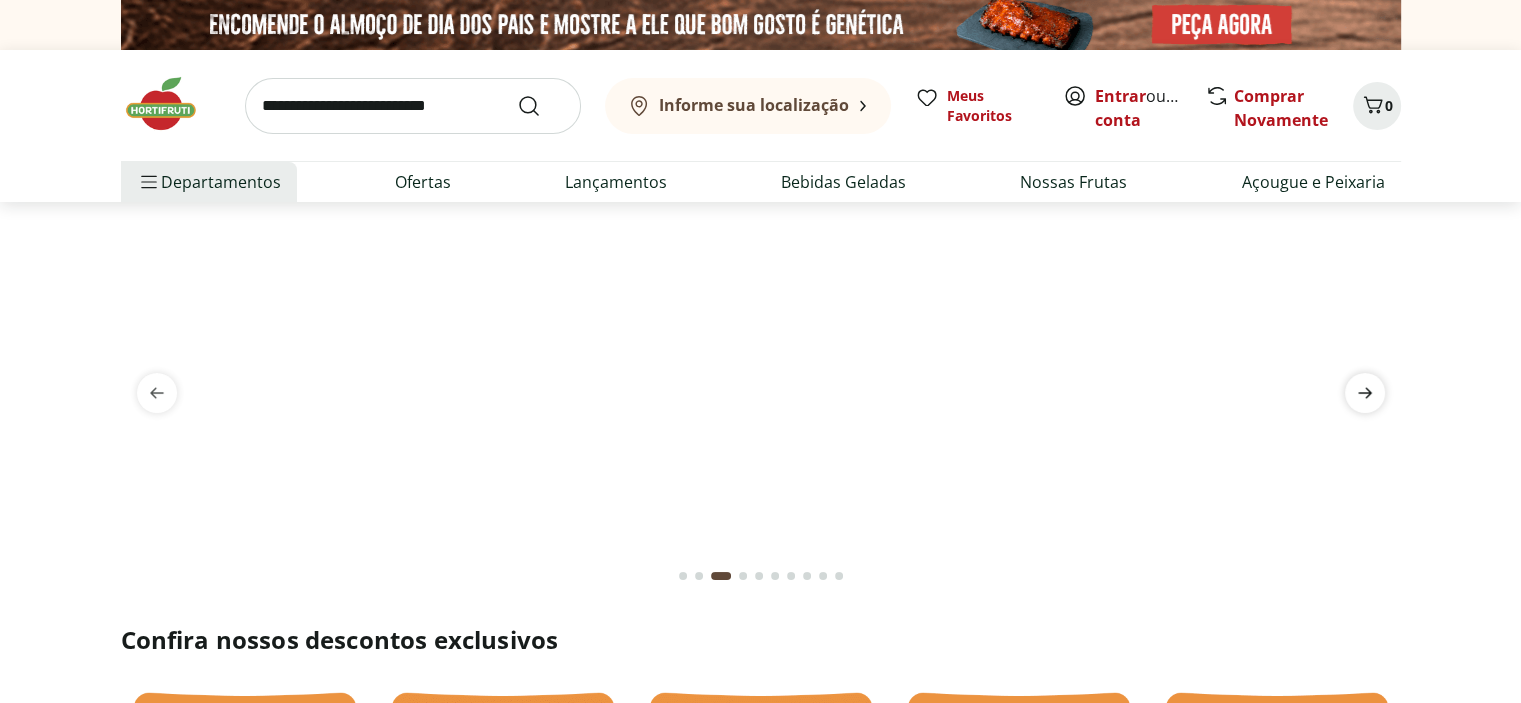 click at bounding box center (1365, 393) 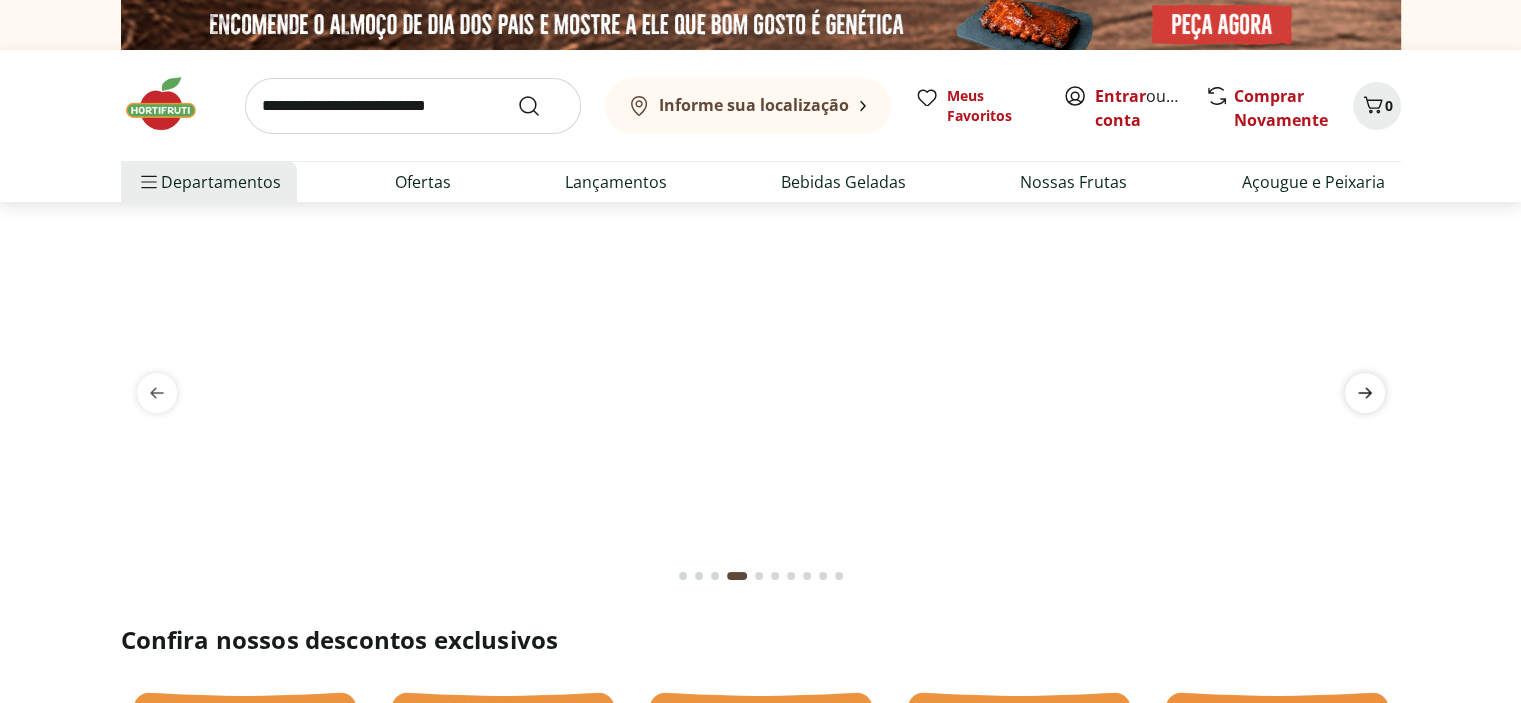click at bounding box center [1365, 393] 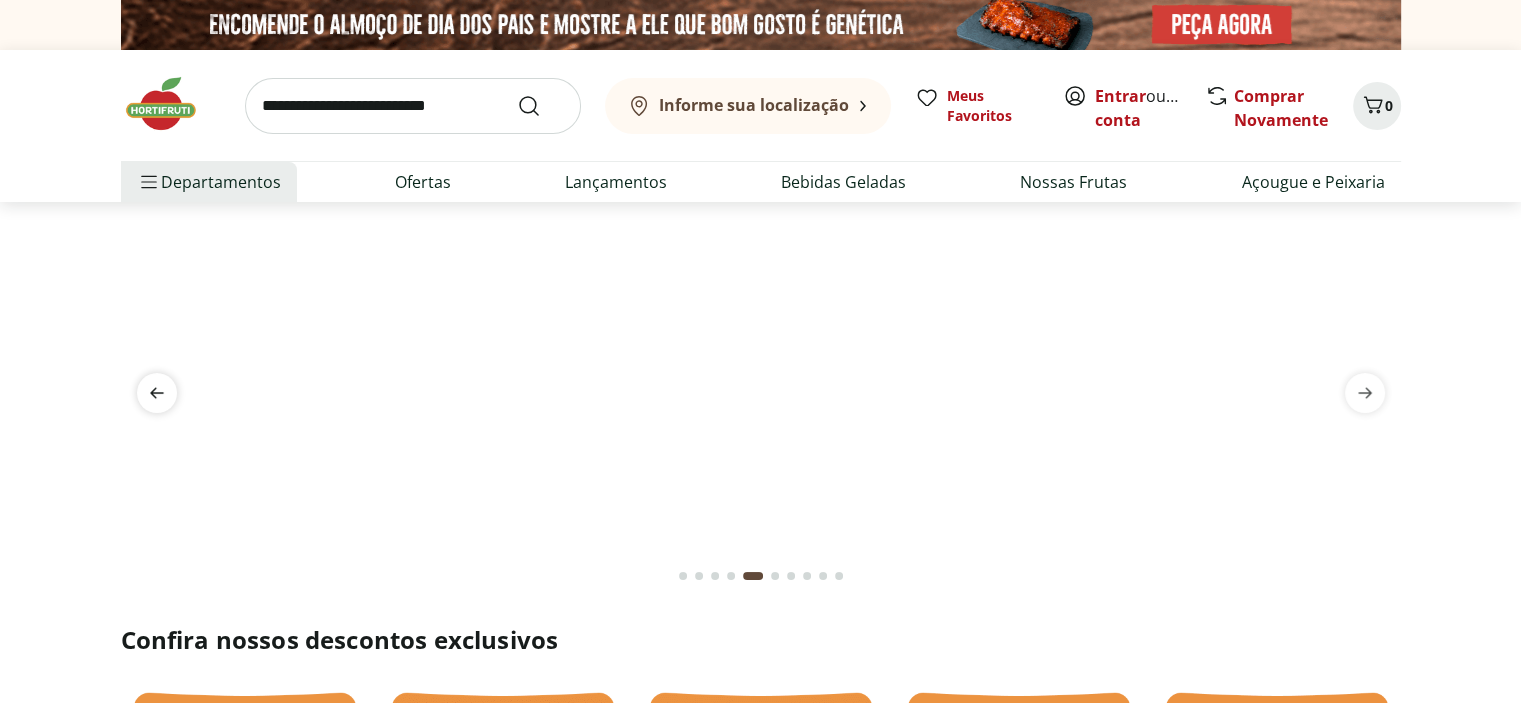 click 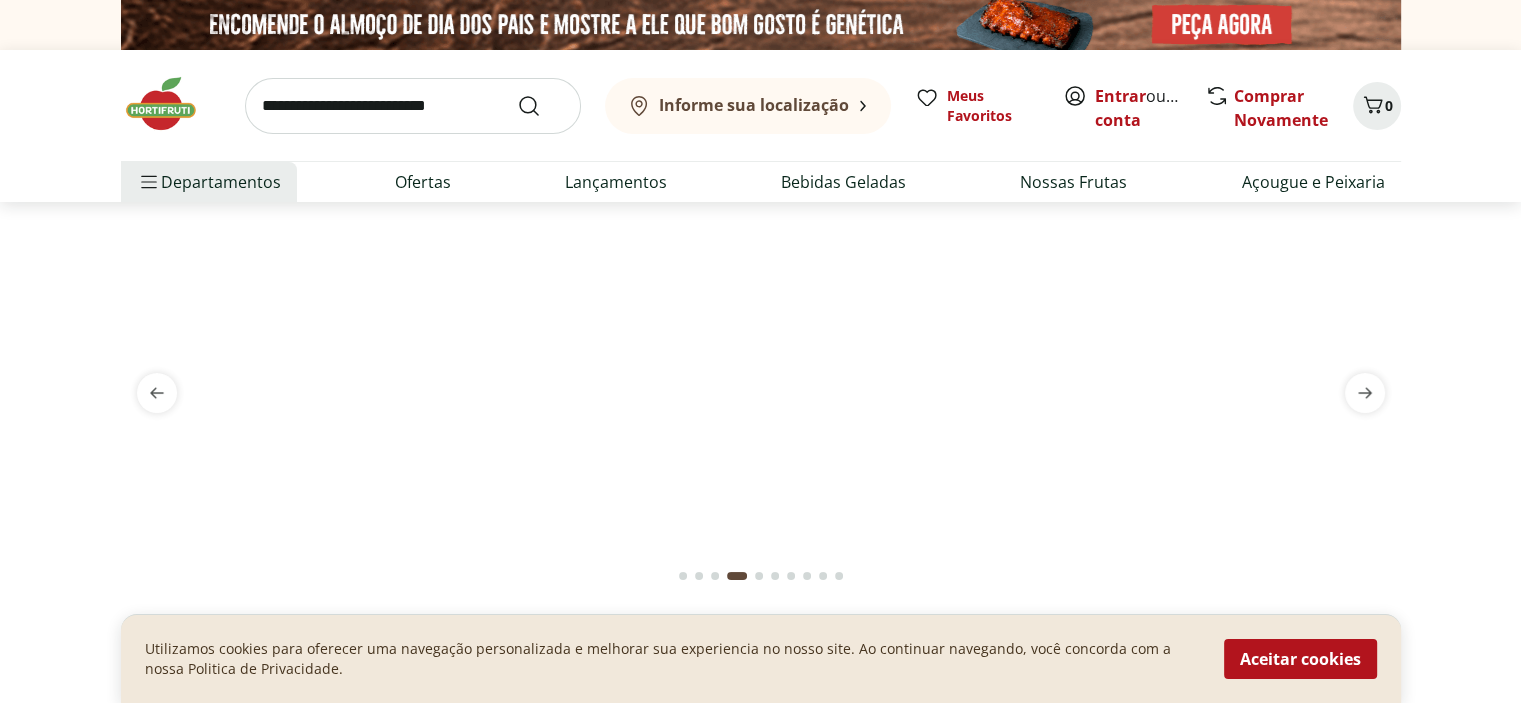 click at bounding box center (761, 226) 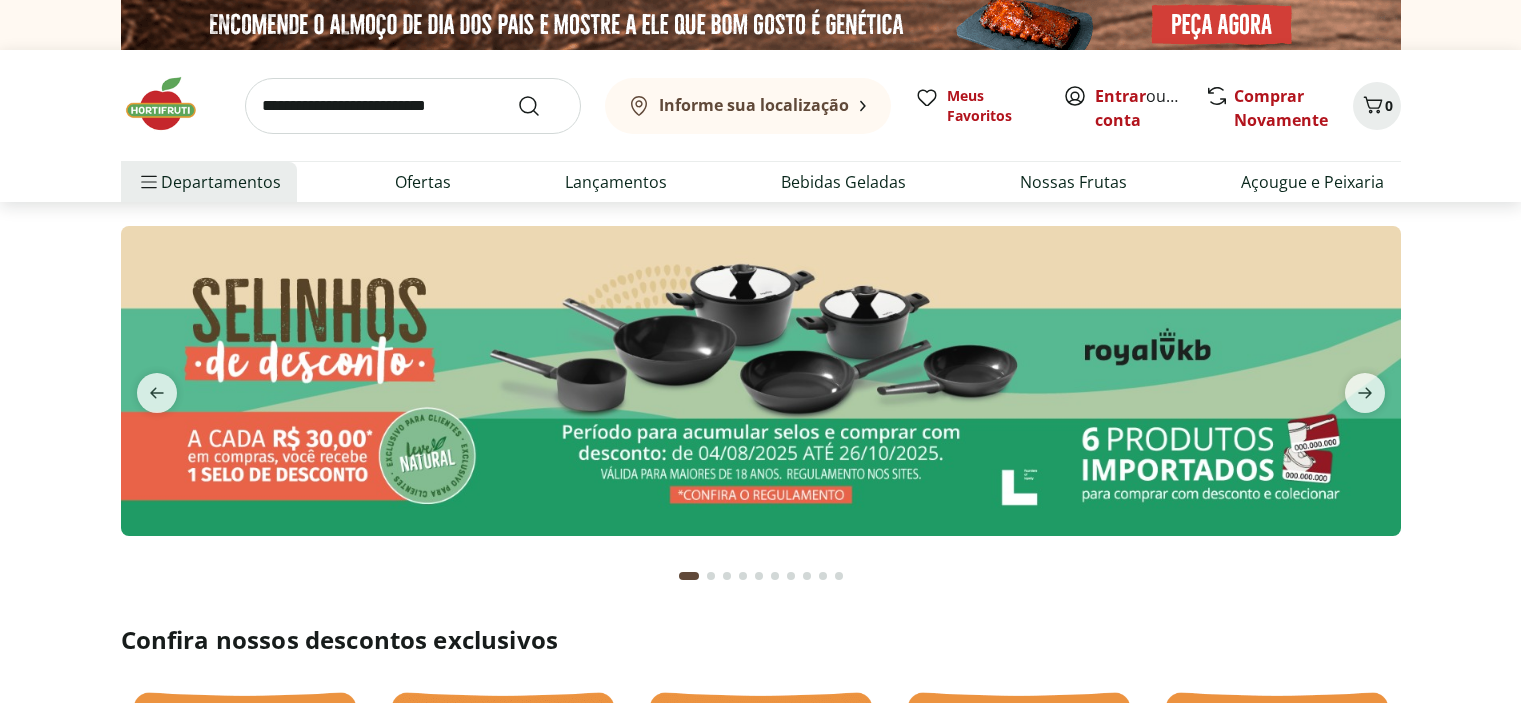 scroll, scrollTop: 0, scrollLeft: 0, axis: both 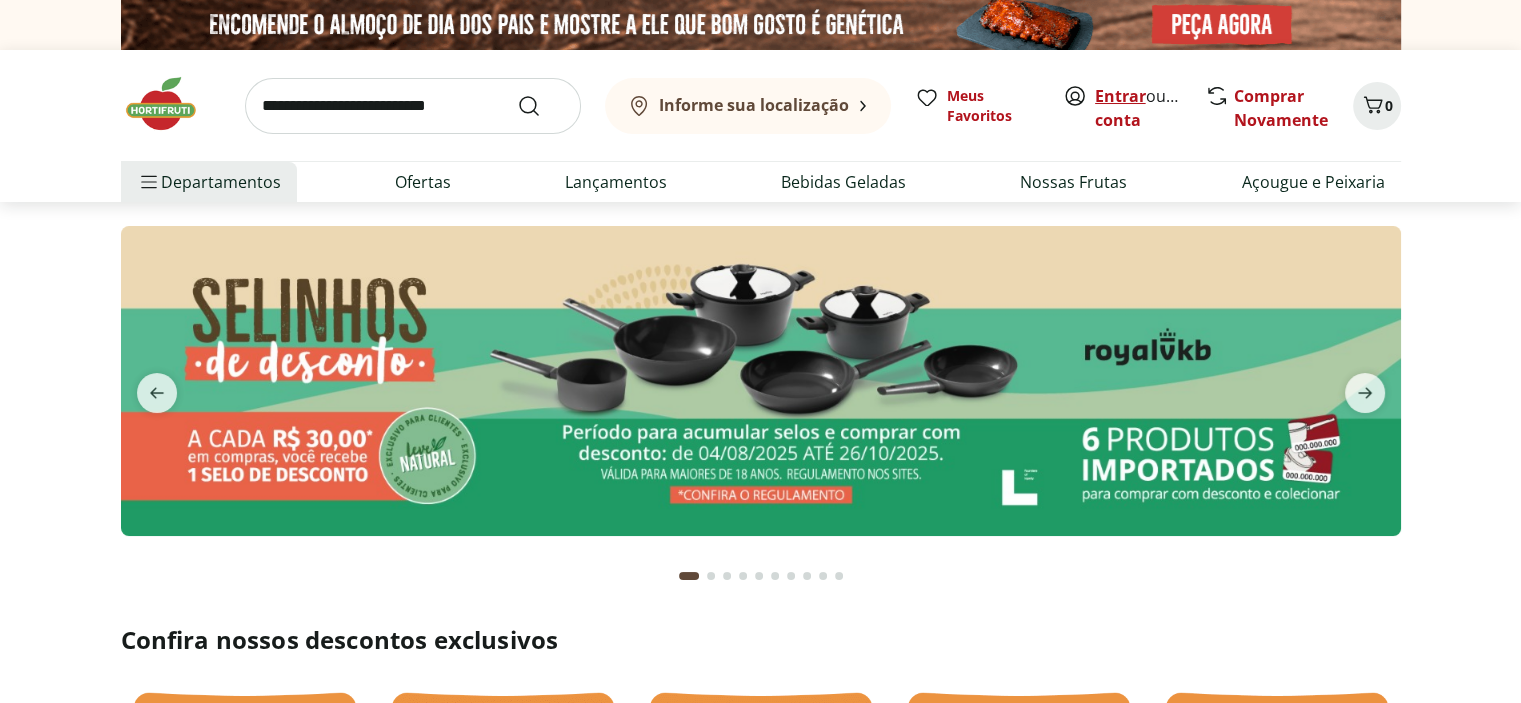 click on "Entrar" at bounding box center [1120, 96] 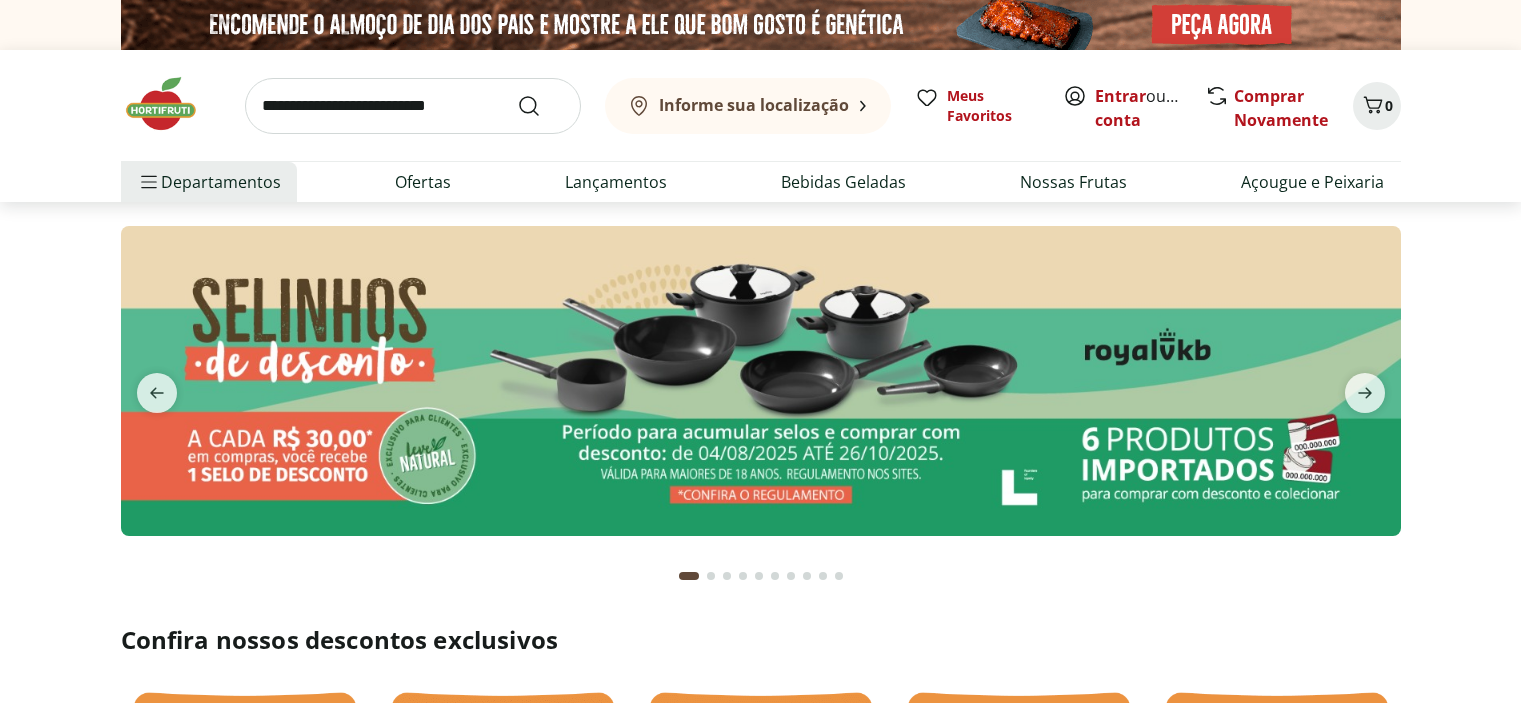 scroll, scrollTop: 0, scrollLeft: 0, axis: both 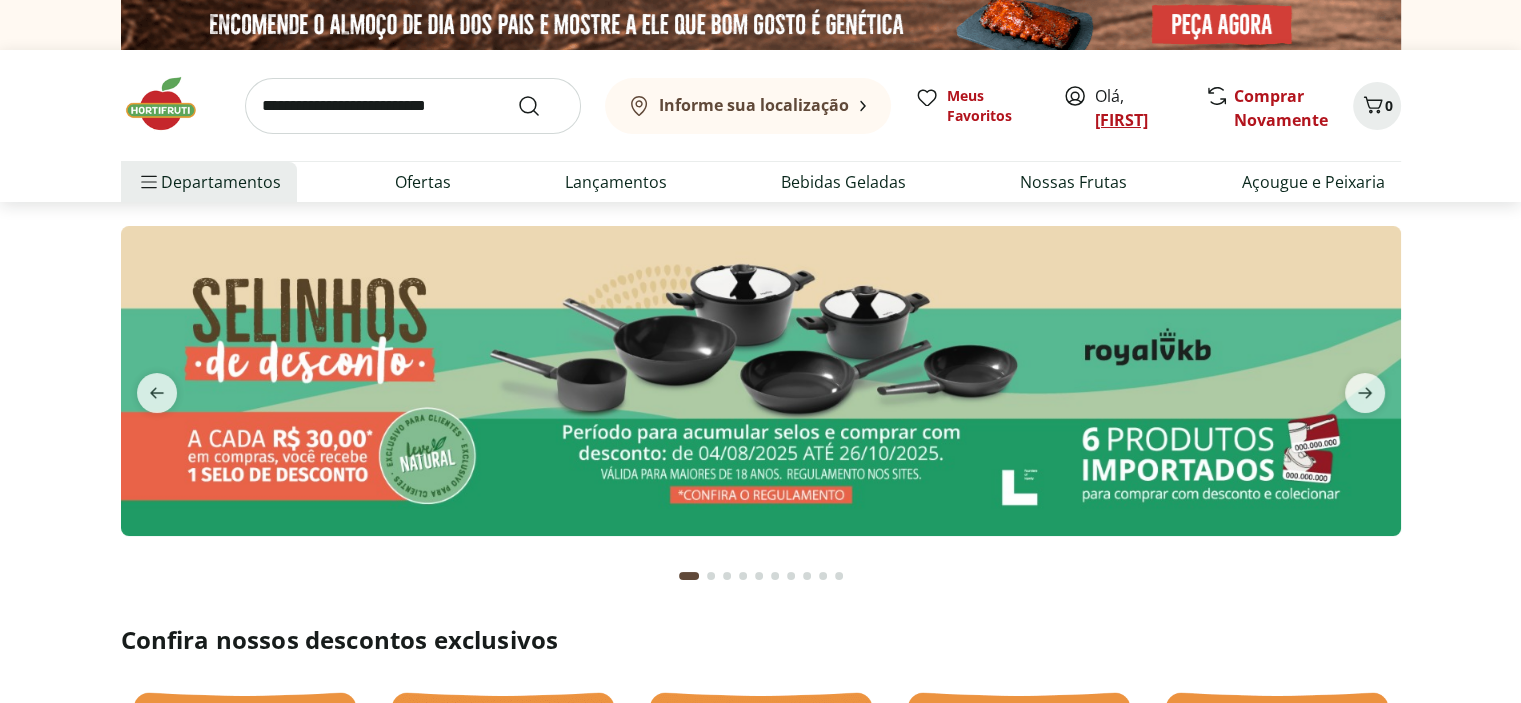 click on "[FIRST]" at bounding box center [1121, 120] 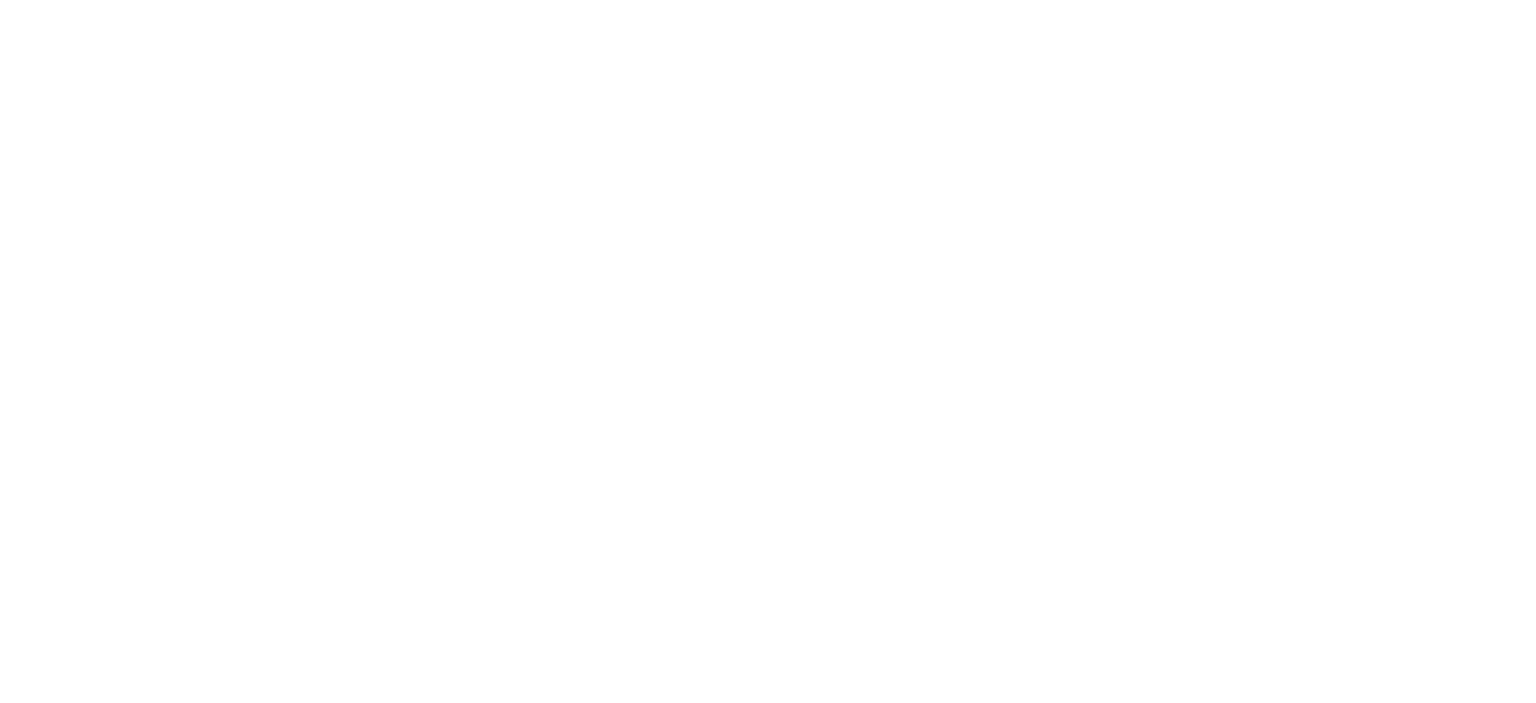 scroll, scrollTop: 0, scrollLeft: 0, axis: both 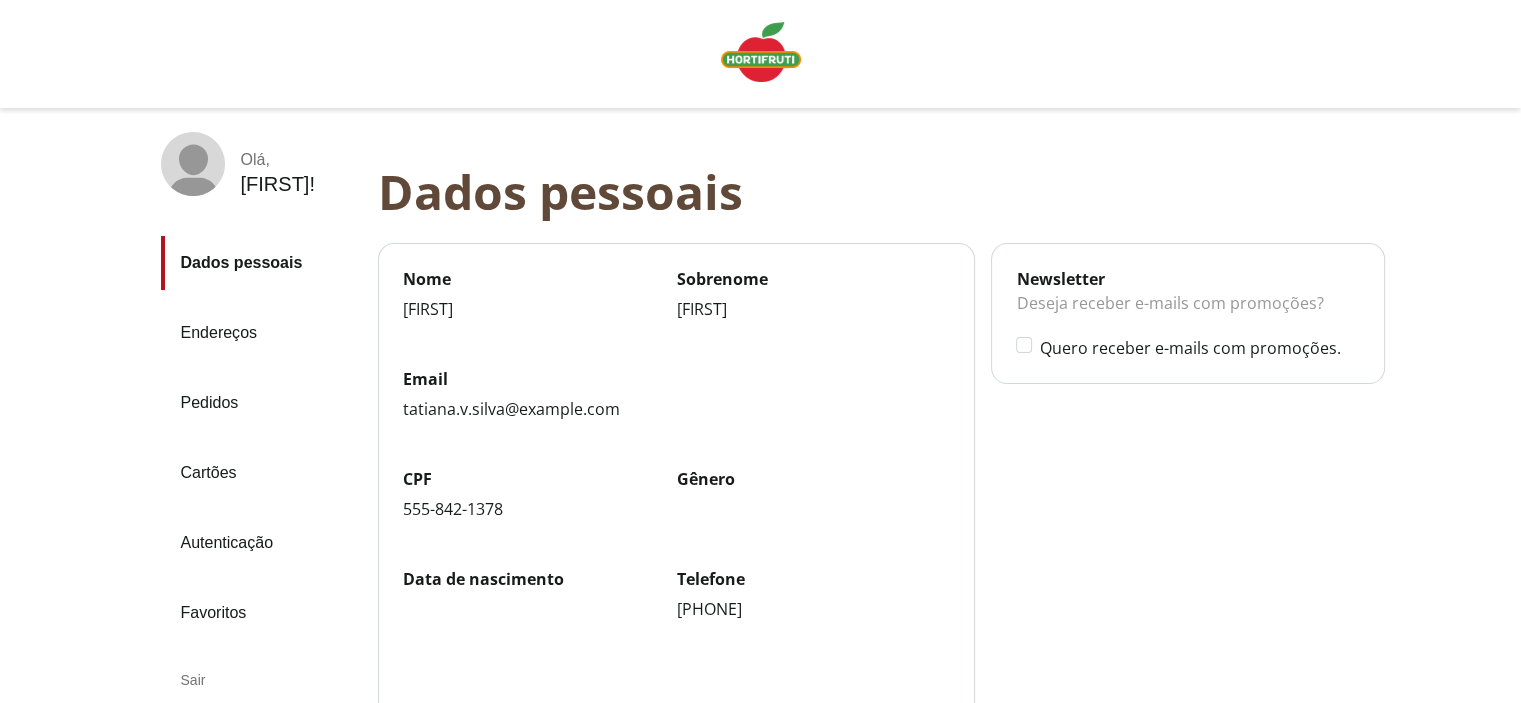 click on "Endereços" at bounding box center (261, 333) 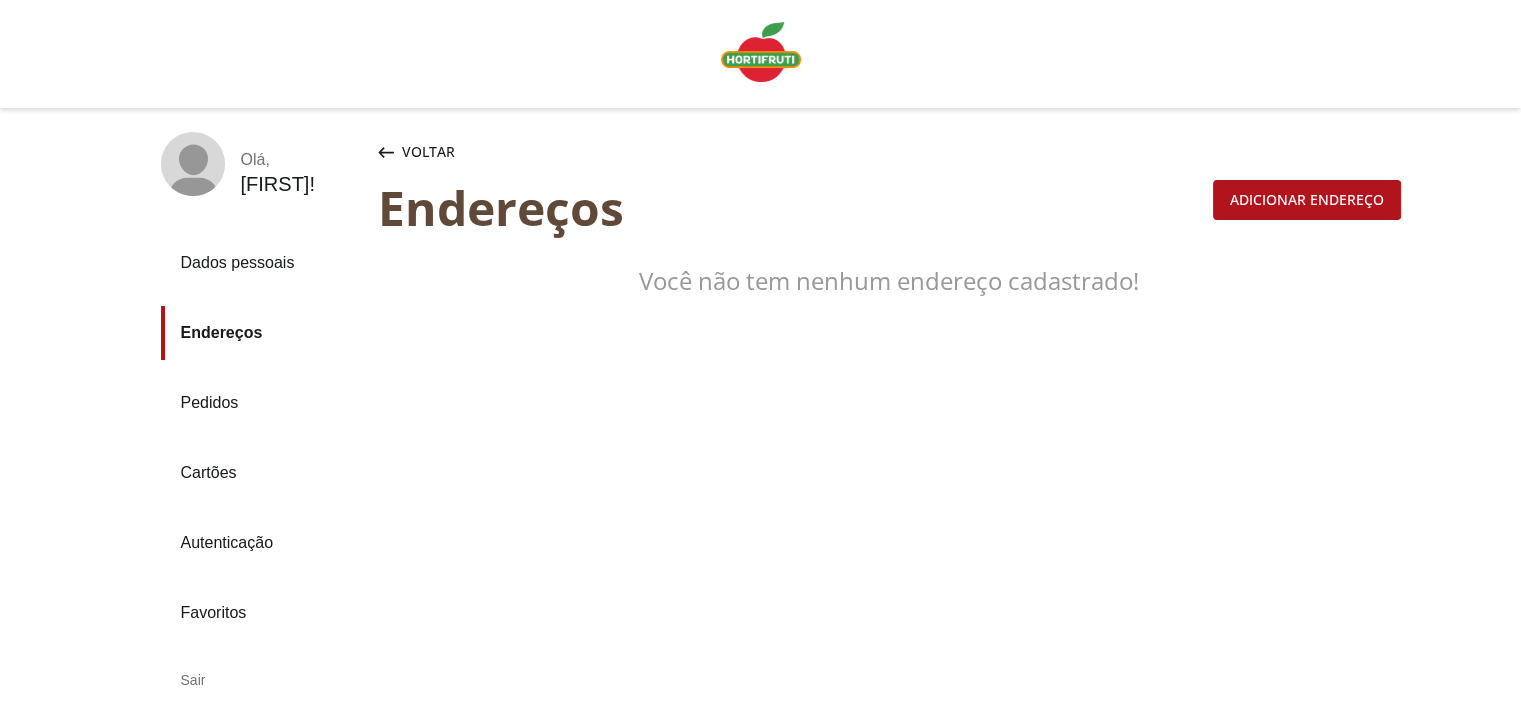 click on "Pedidos" at bounding box center [261, 403] 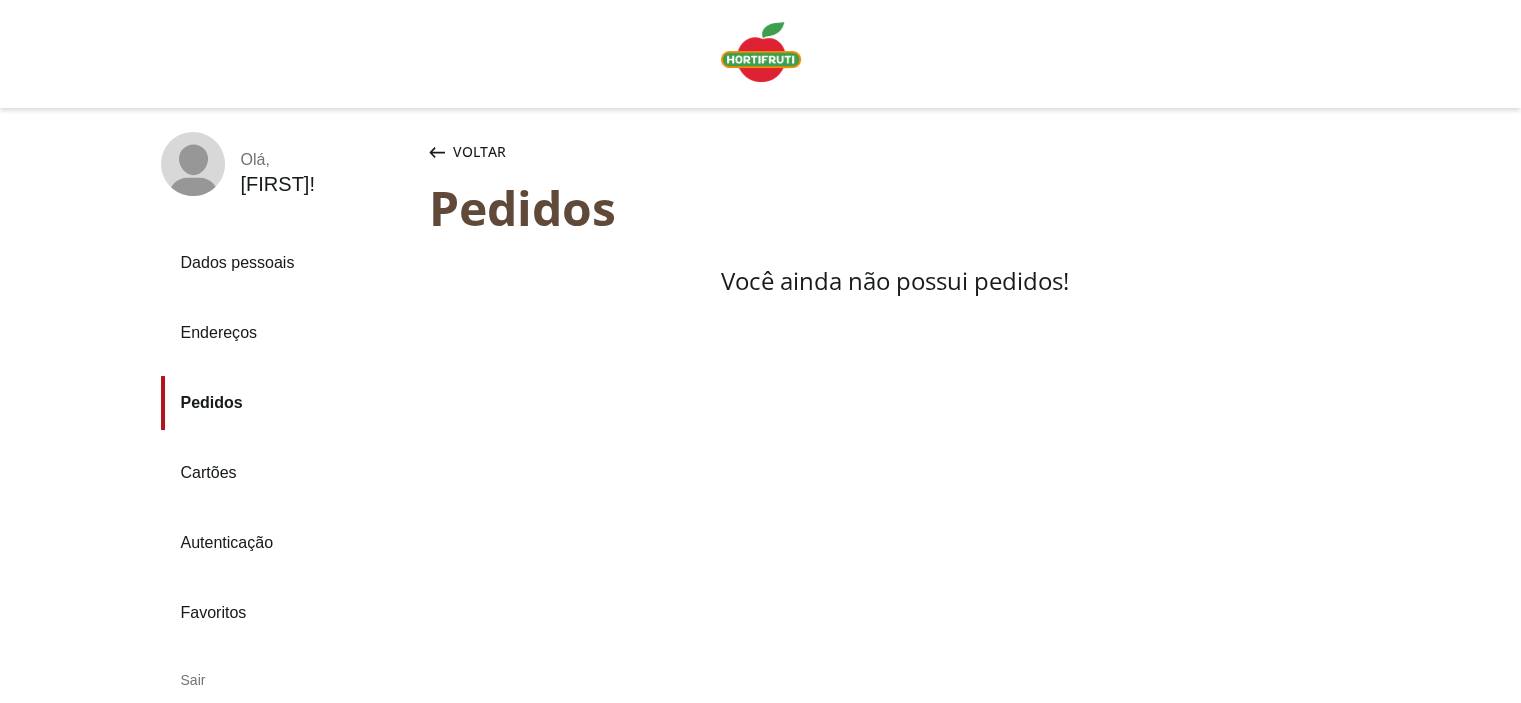 click on "Endereços" at bounding box center [287, 333] 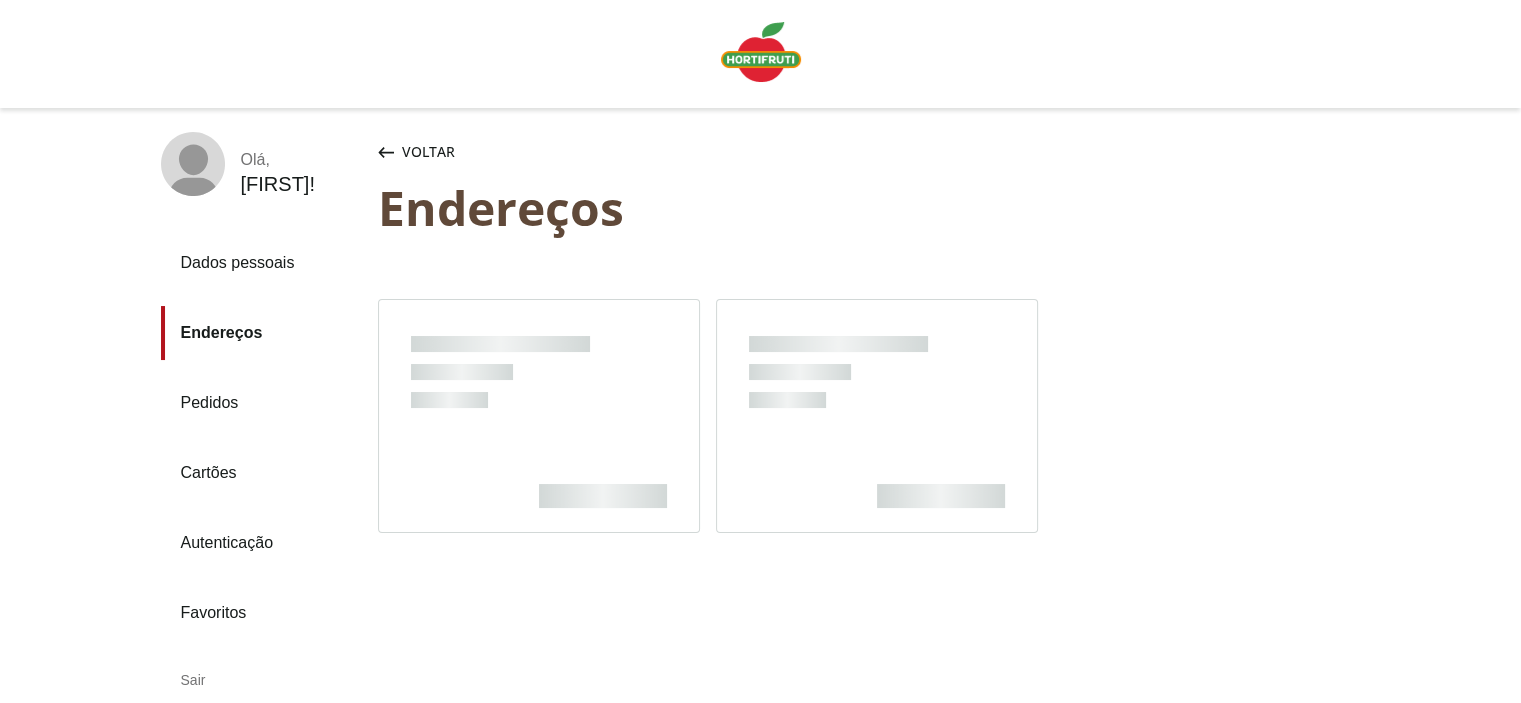 click on "Dados pessoais" at bounding box center (261, 263) 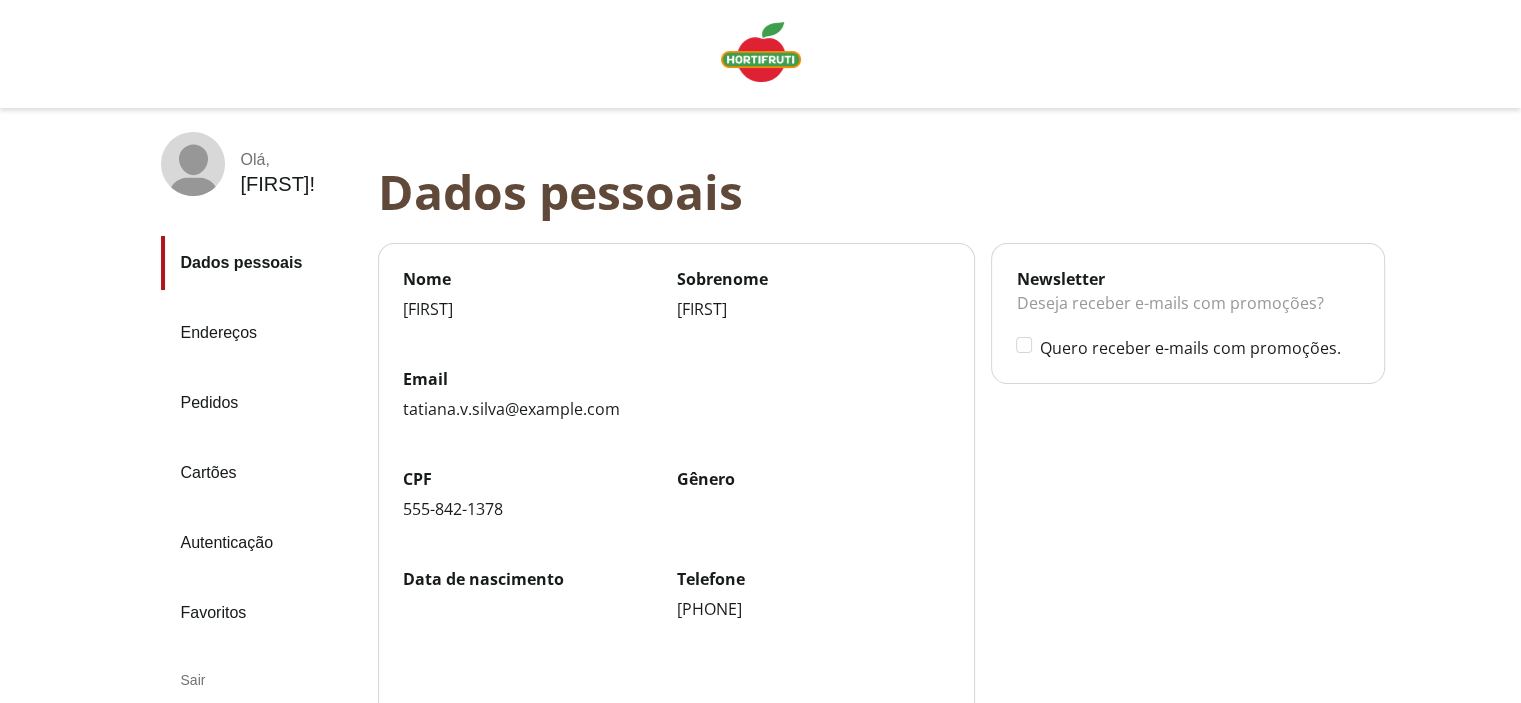 click on "Tatiana !" at bounding box center (278, 184) 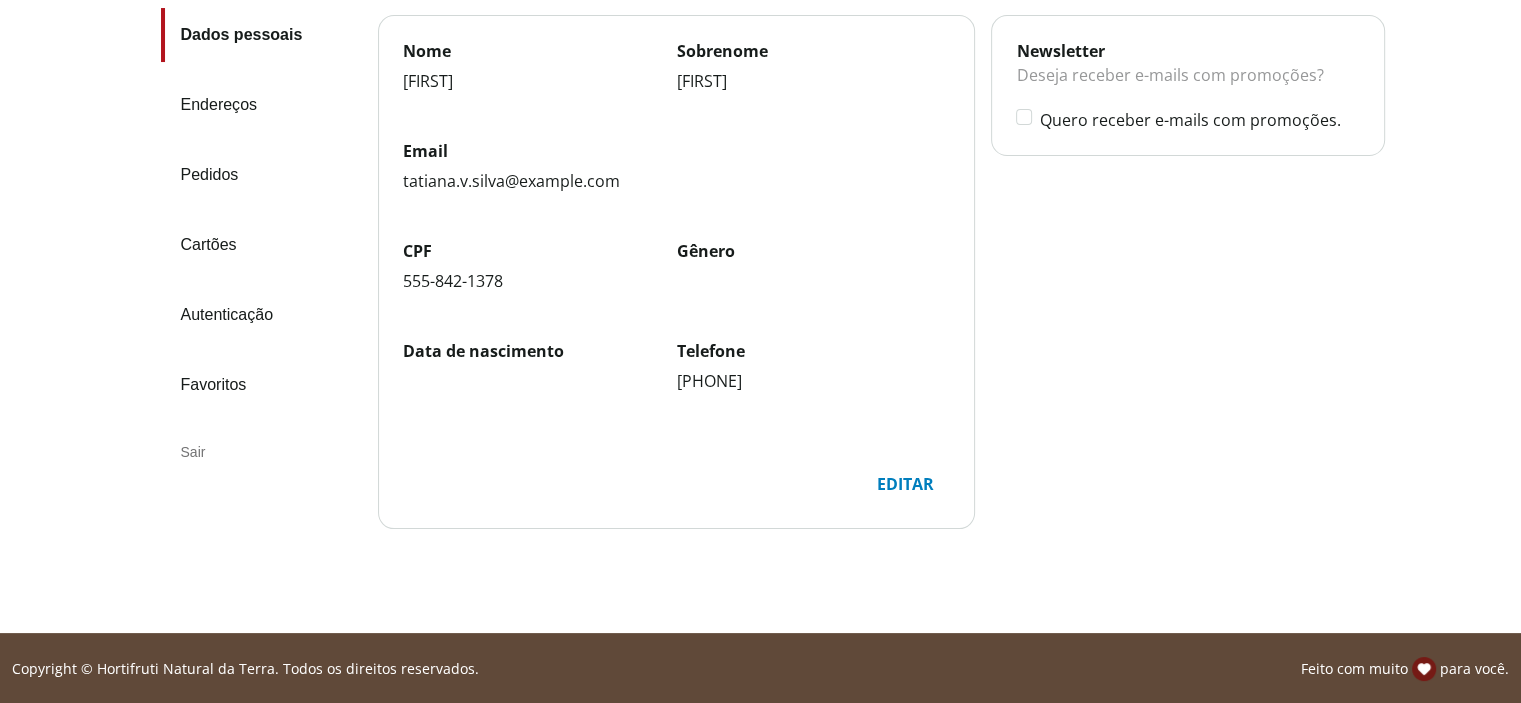 scroll, scrollTop: 0, scrollLeft: 0, axis: both 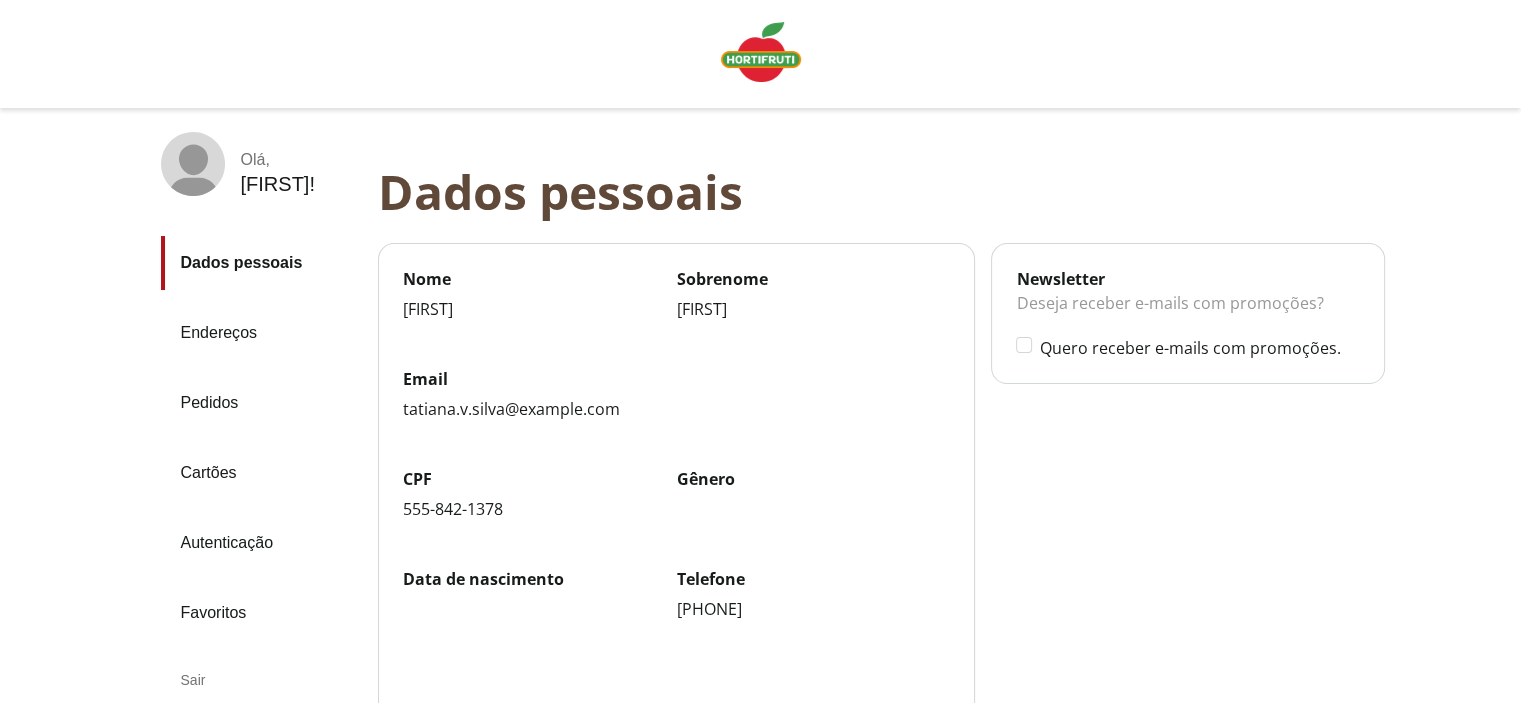 click on "Autenticação" at bounding box center [261, 543] 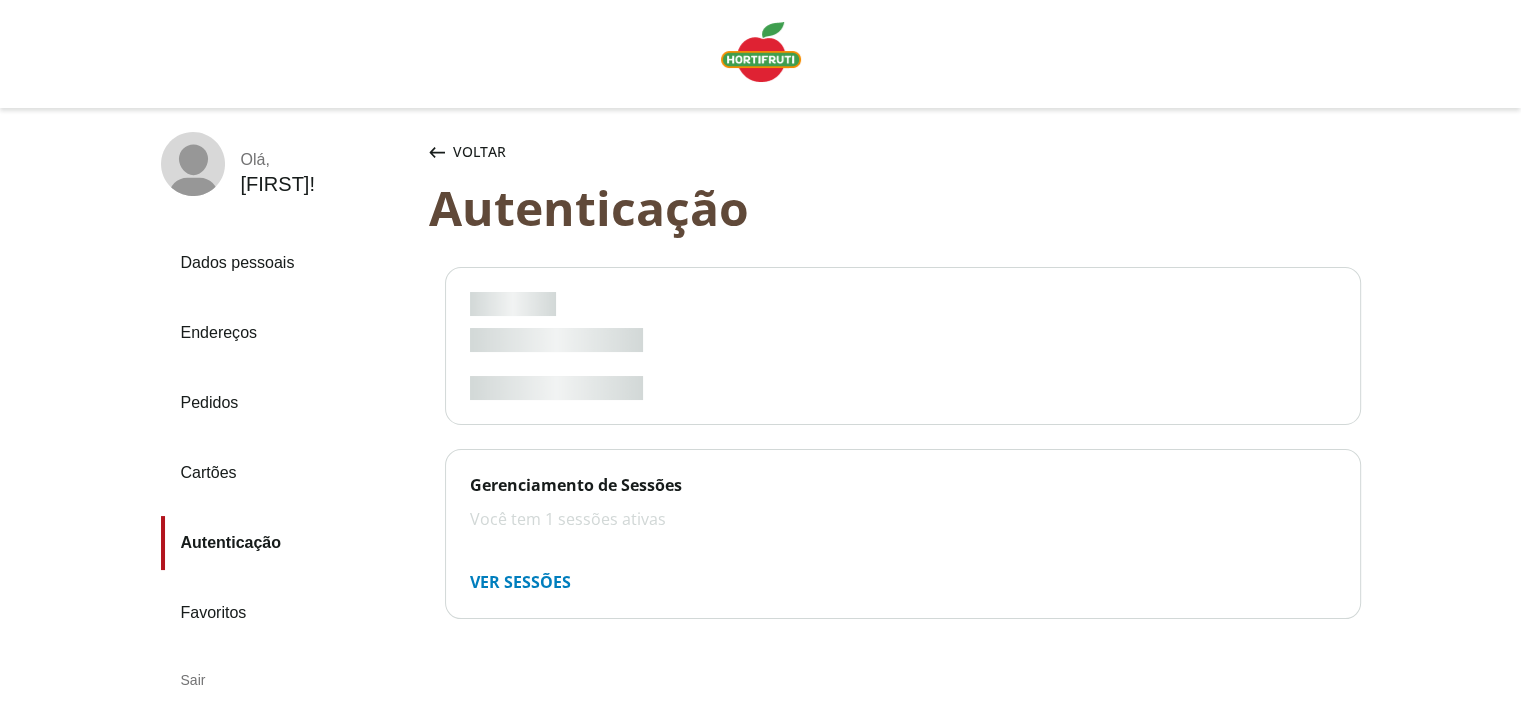 click on "Cartões" at bounding box center [287, 473] 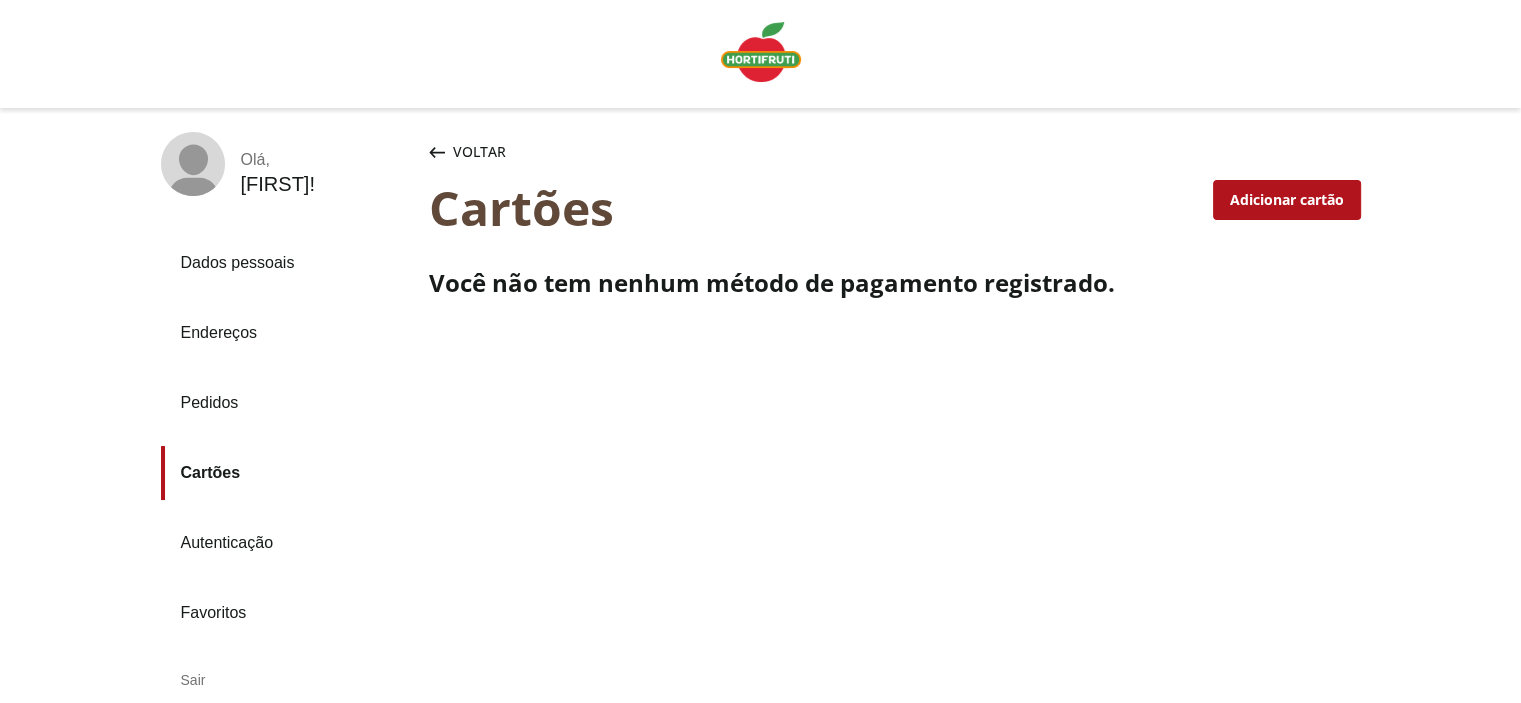 click on "Pedidos" at bounding box center [287, 403] 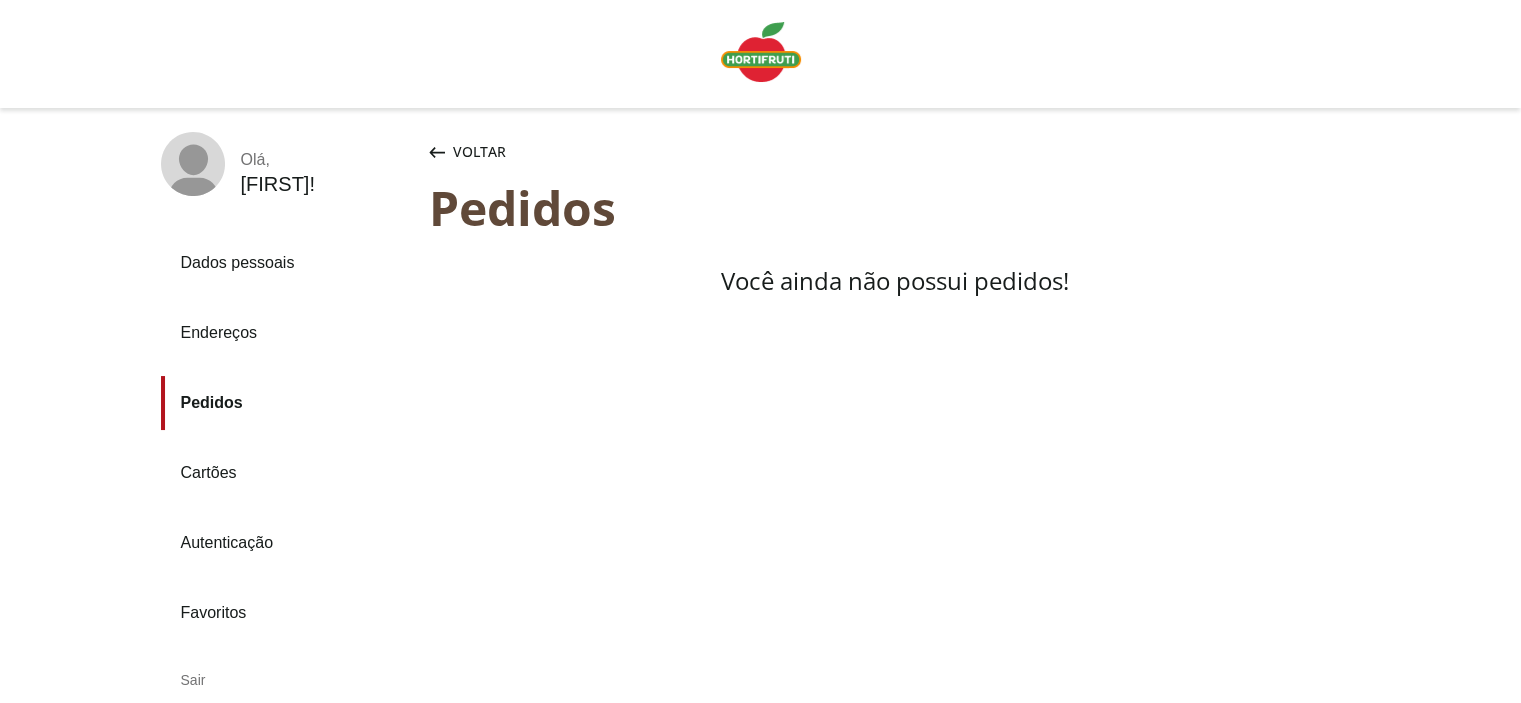click on "Favoritos" at bounding box center [287, 613] 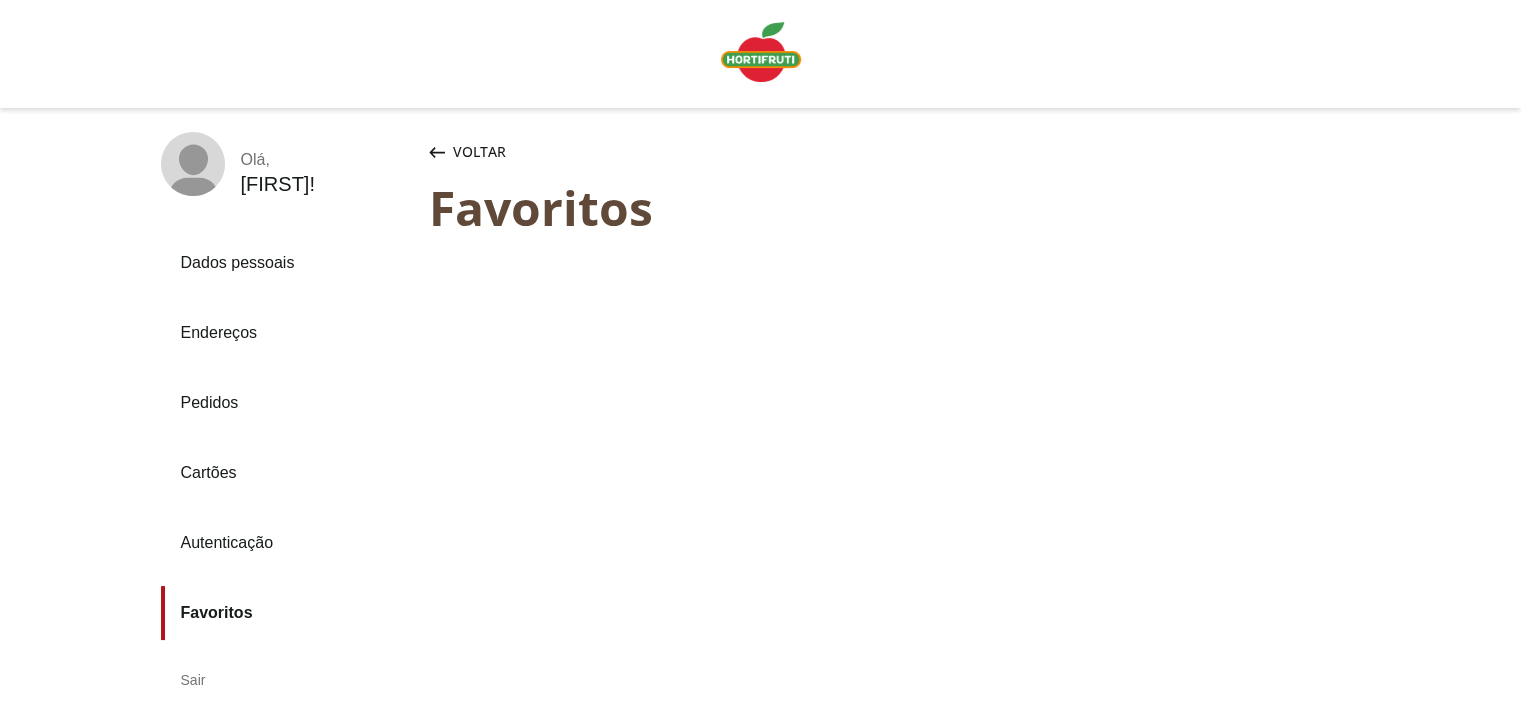 click on "Pedidos" at bounding box center [287, 403] 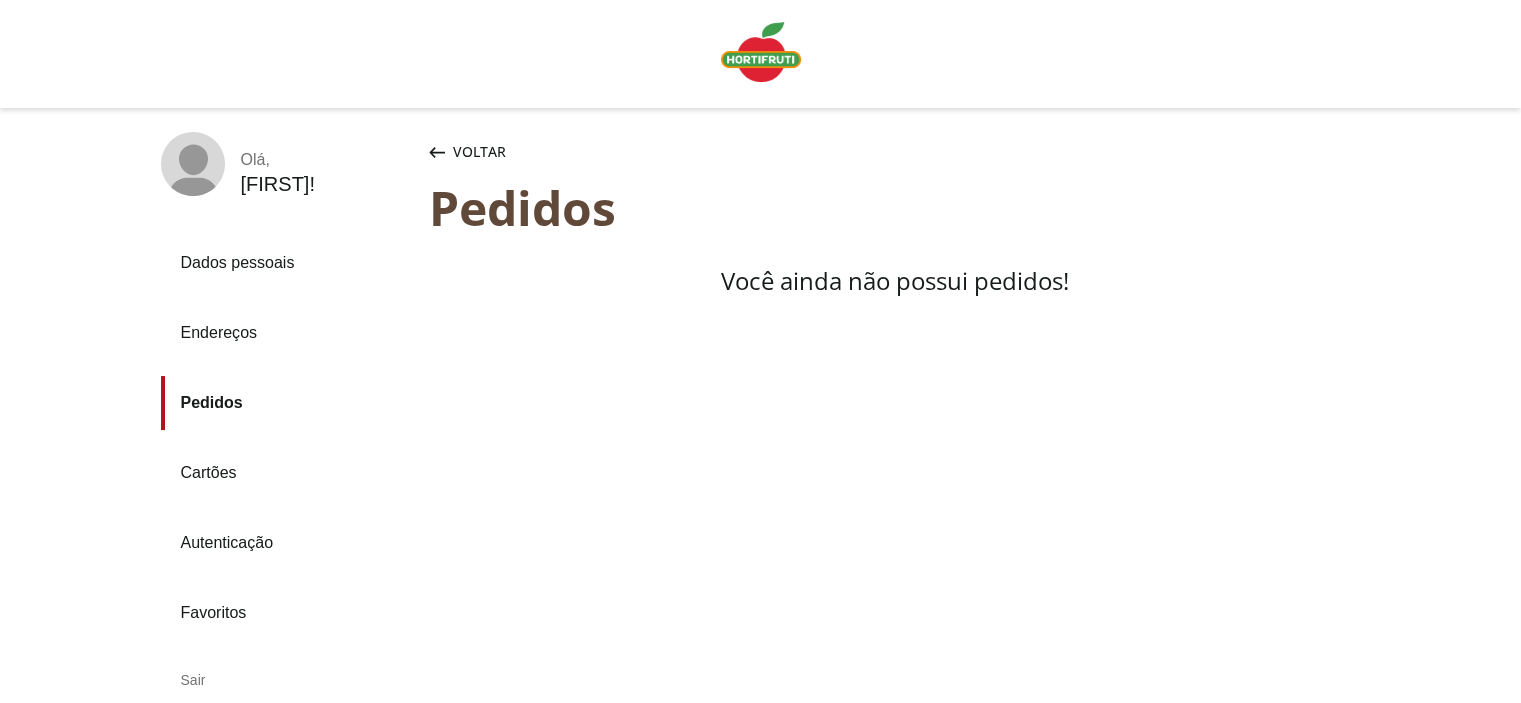 click on "Endereços" at bounding box center (287, 333) 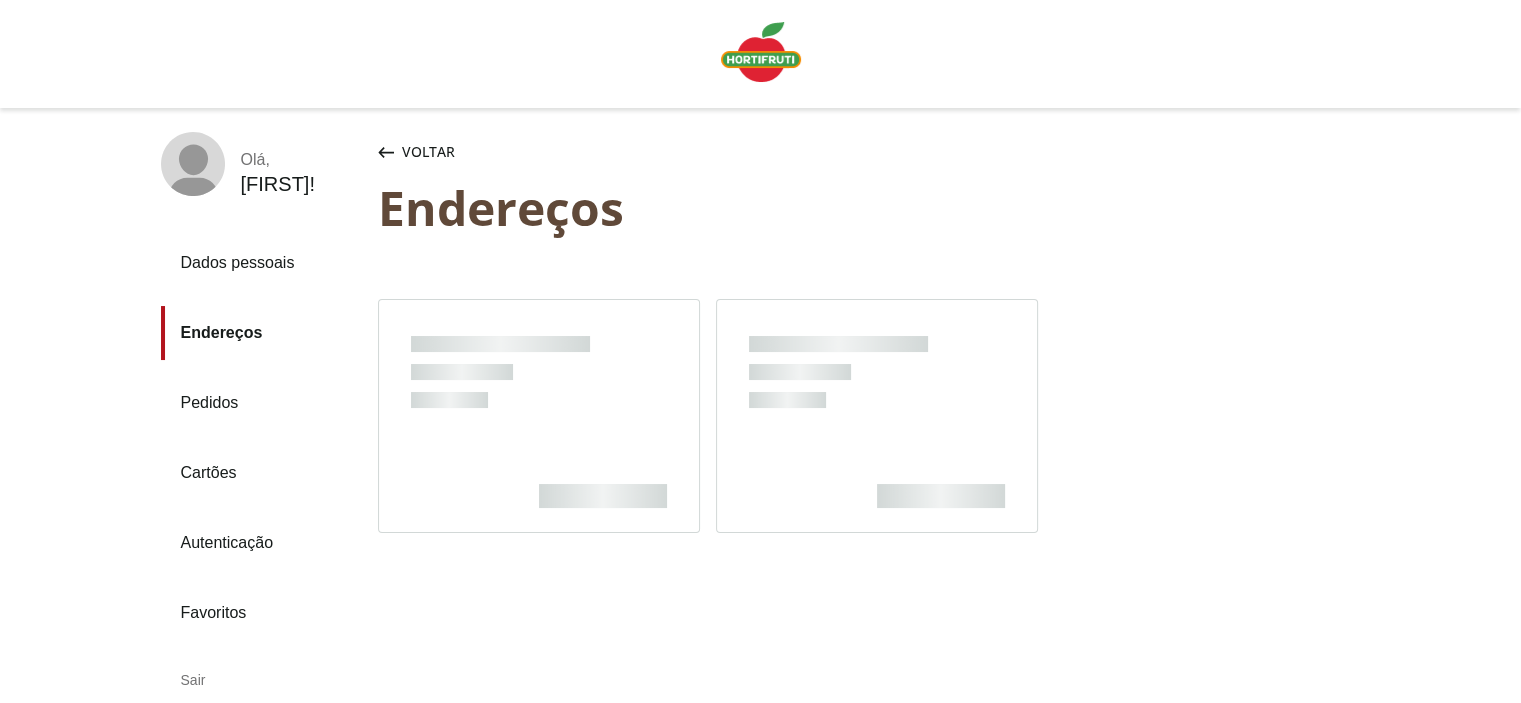 click on "Dados pessoais" at bounding box center (261, 263) 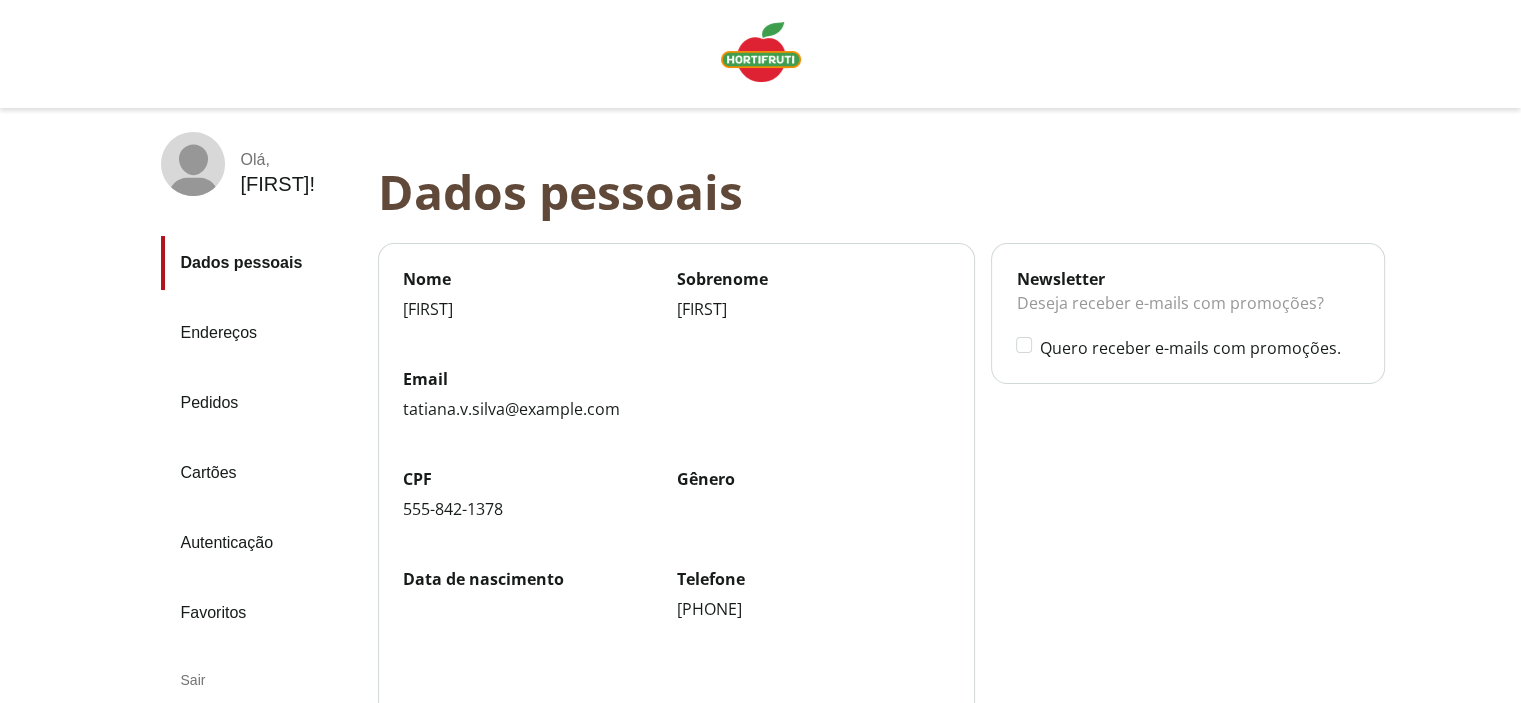 click on "Tatiana !" at bounding box center [278, 184] 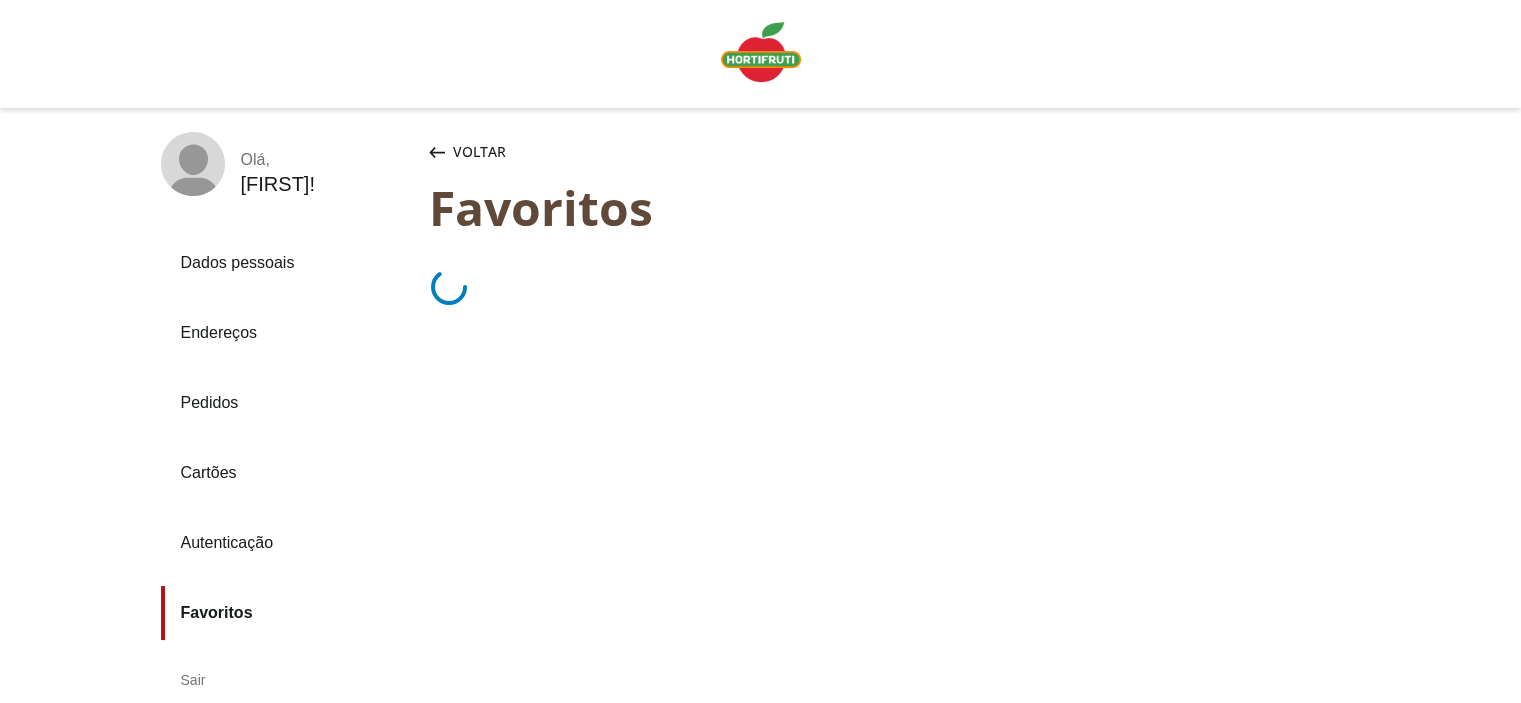 click on "Voltar" at bounding box center [479, 152] 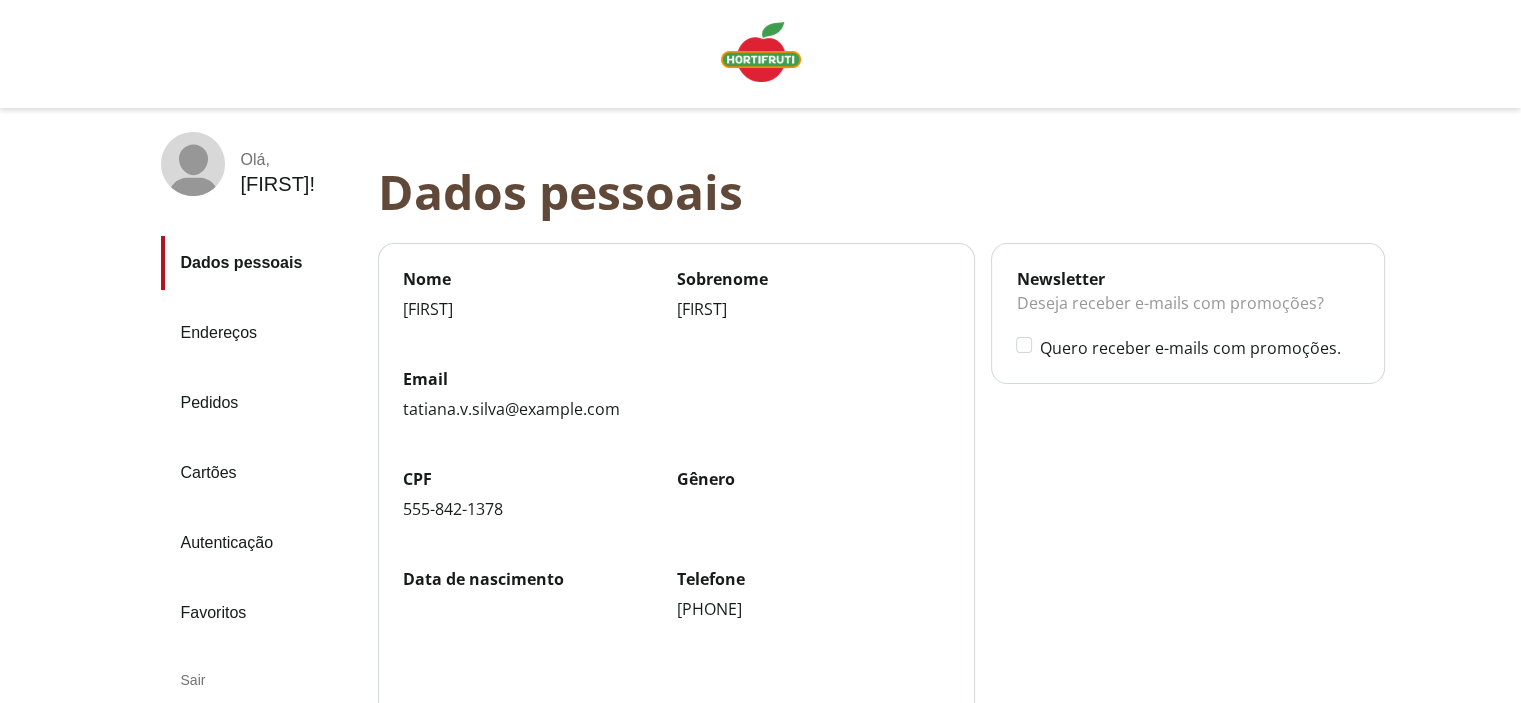 click at bounding box center [761, 52] 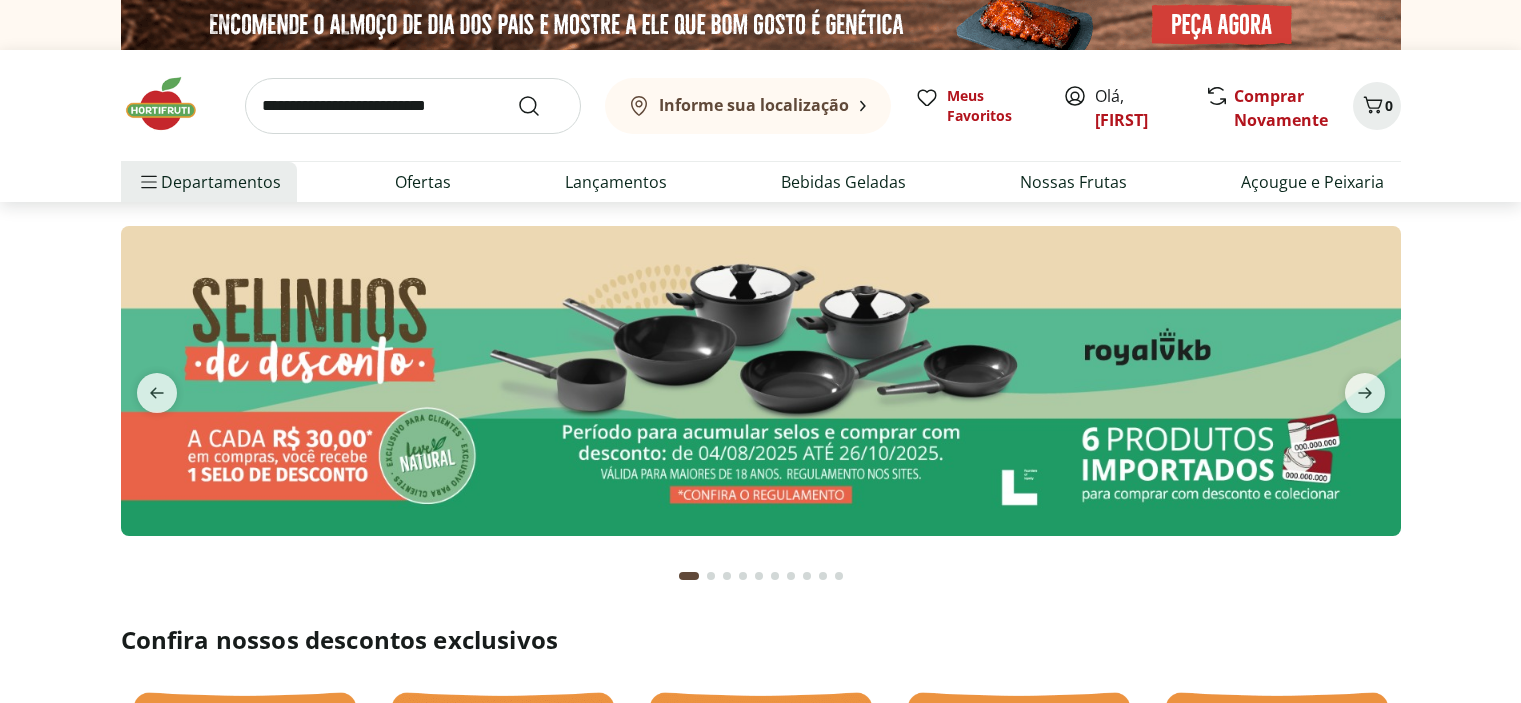 scroll, scrollTop: 0, scrollLeft: 0, axis: both 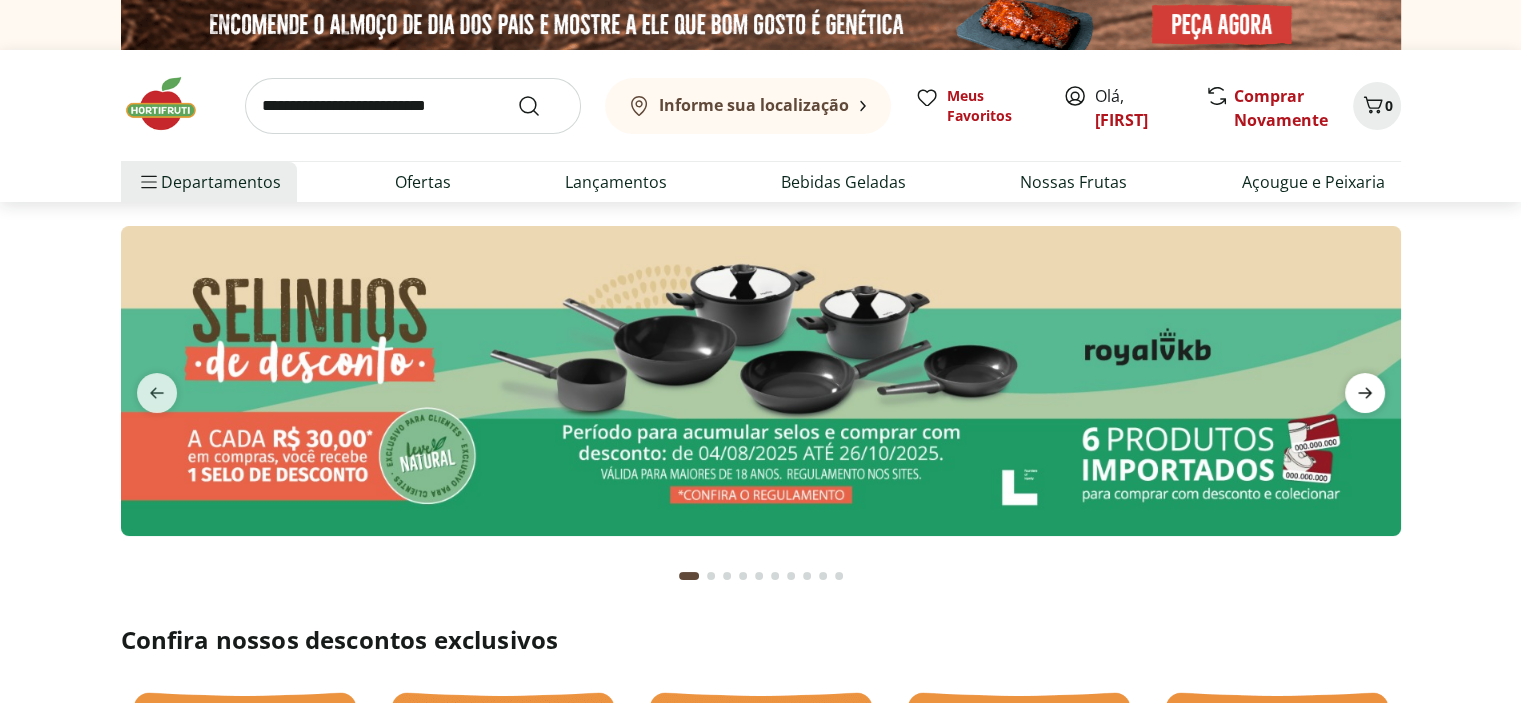 click 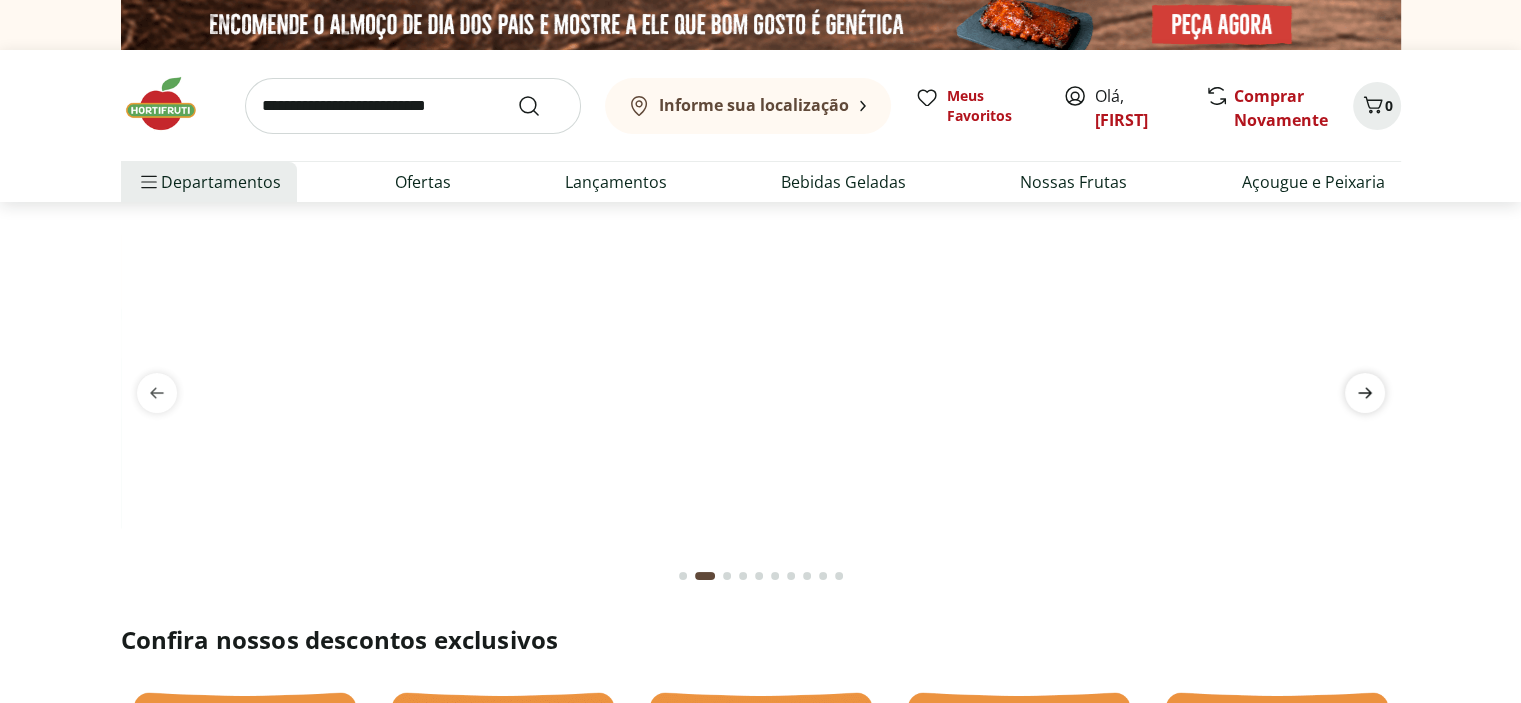 click 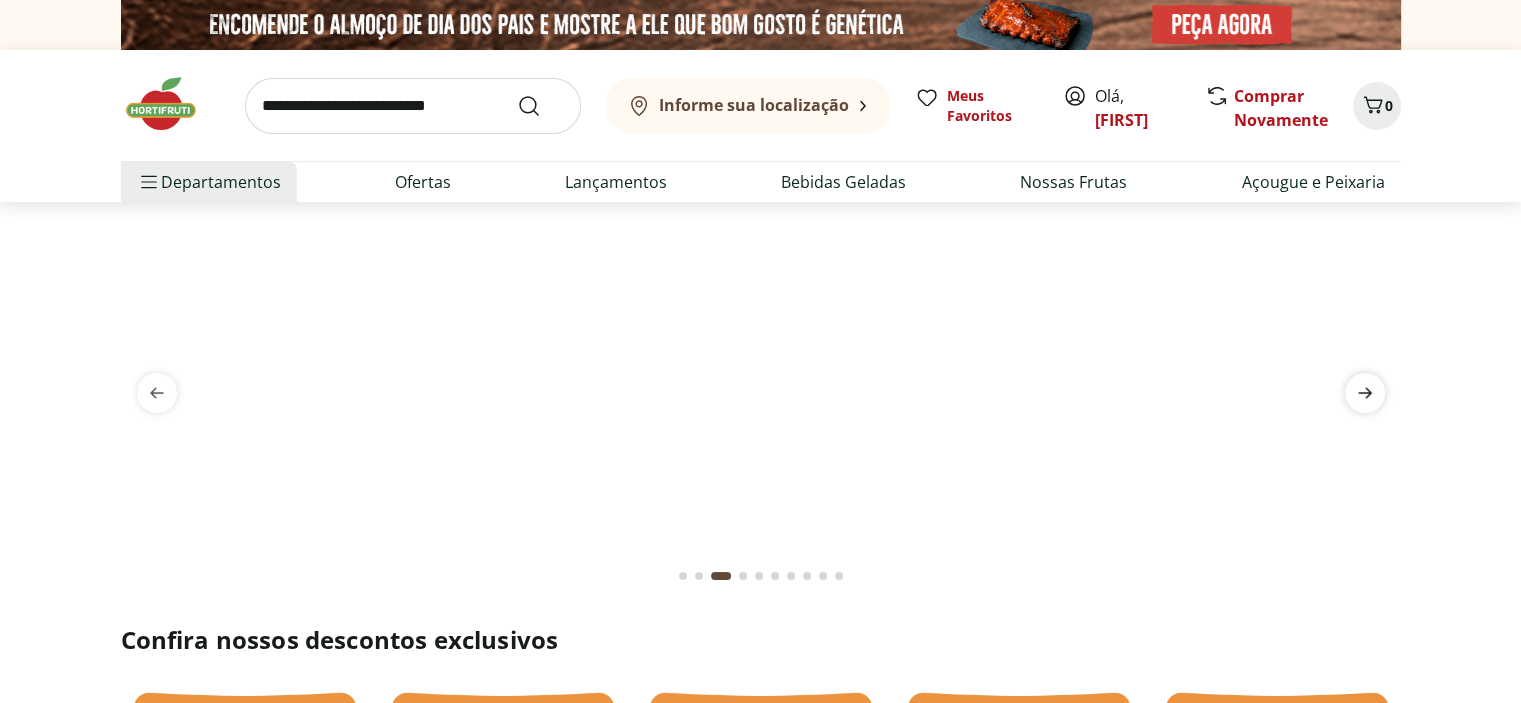 click 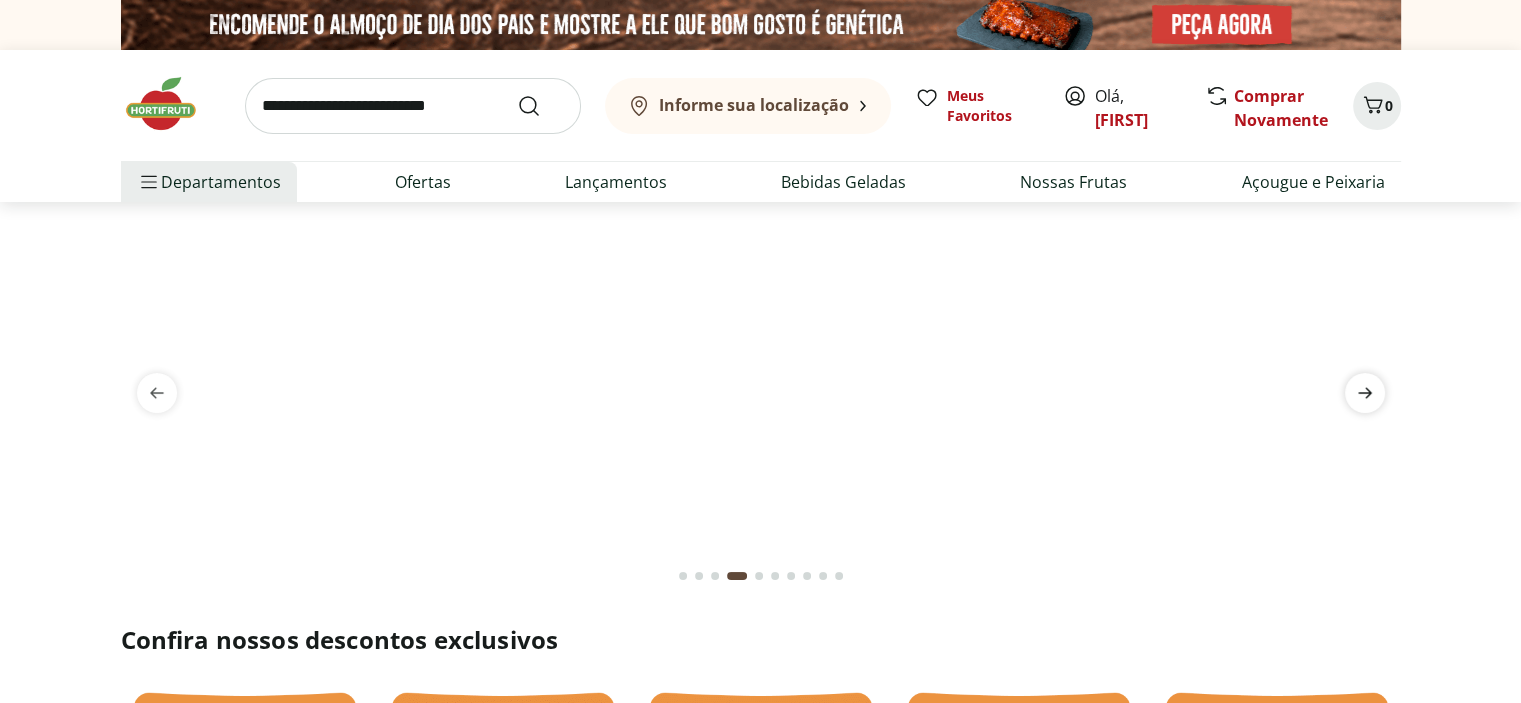 click 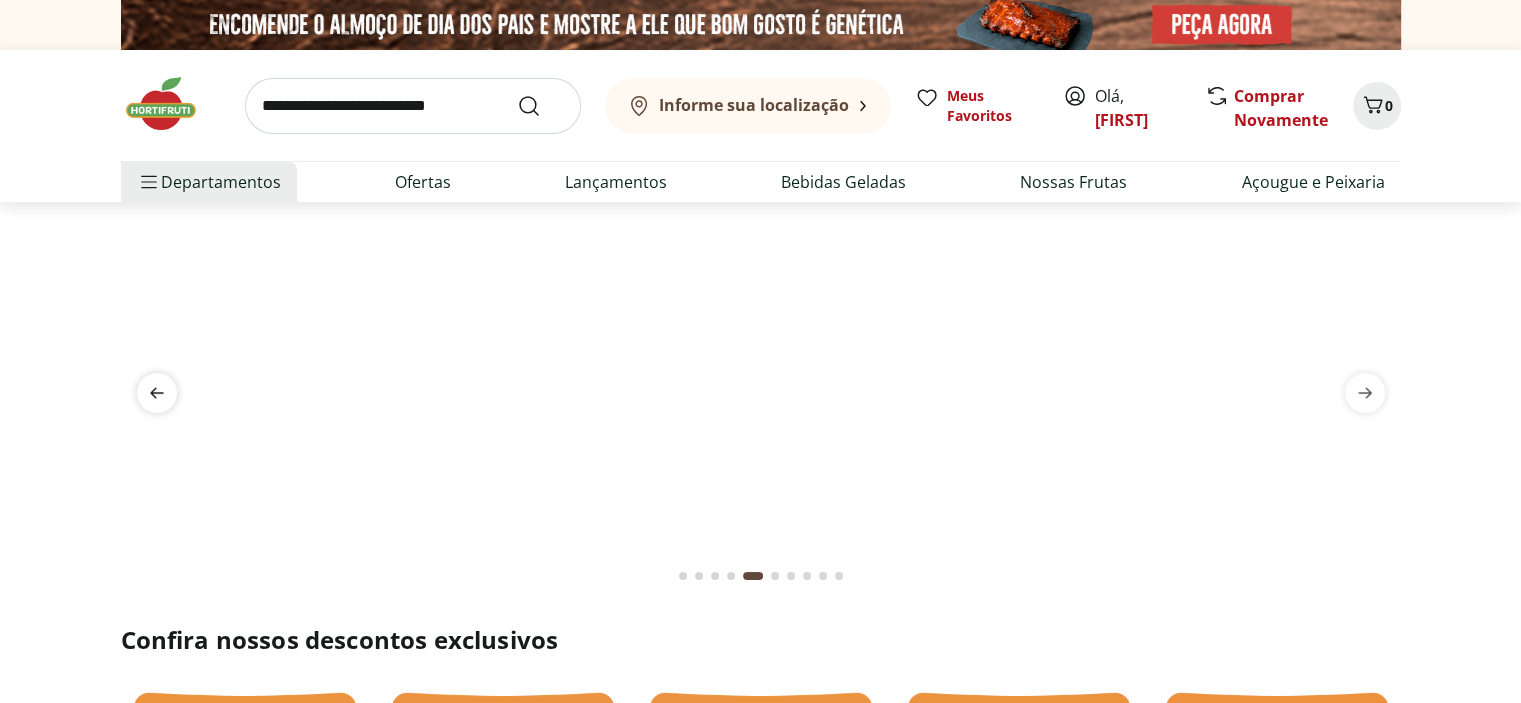 click 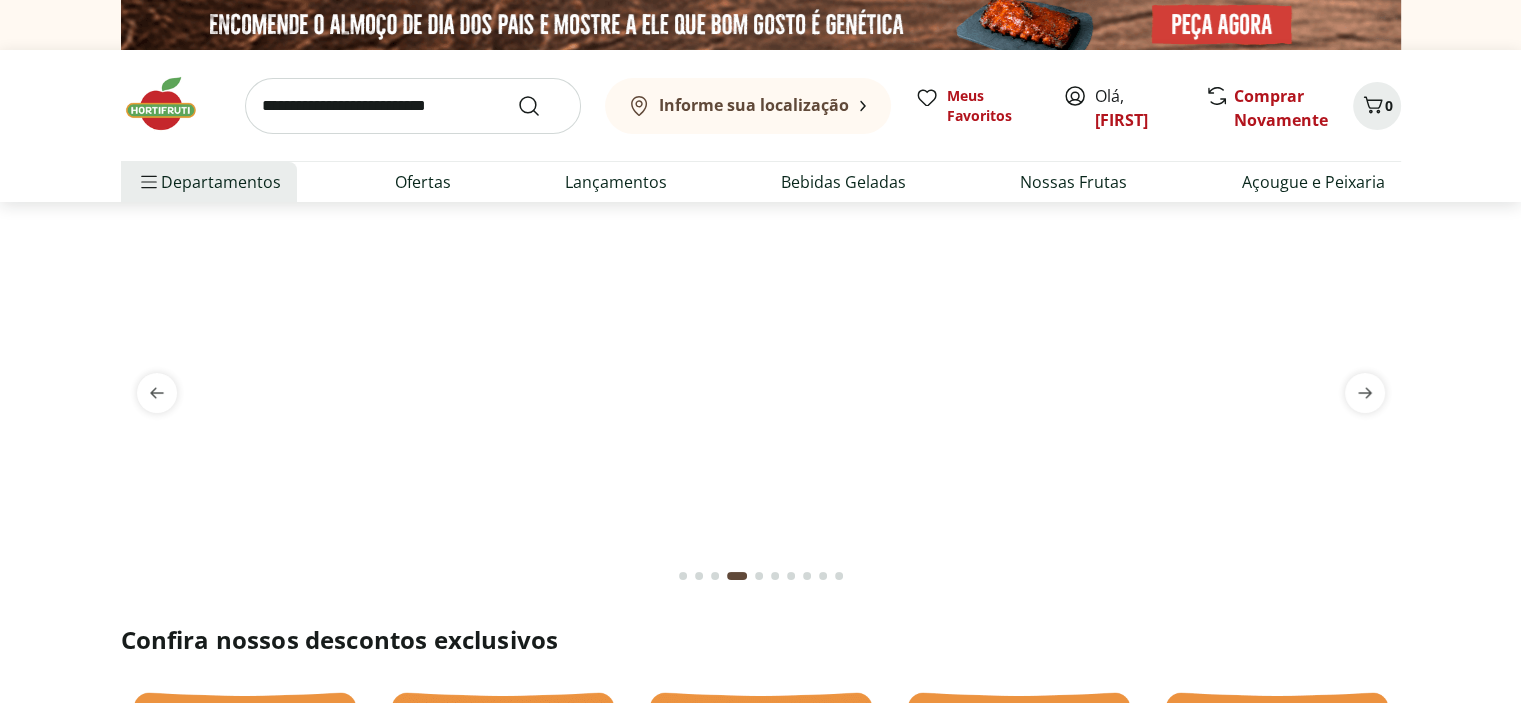 click at bounding box center [761, 226] 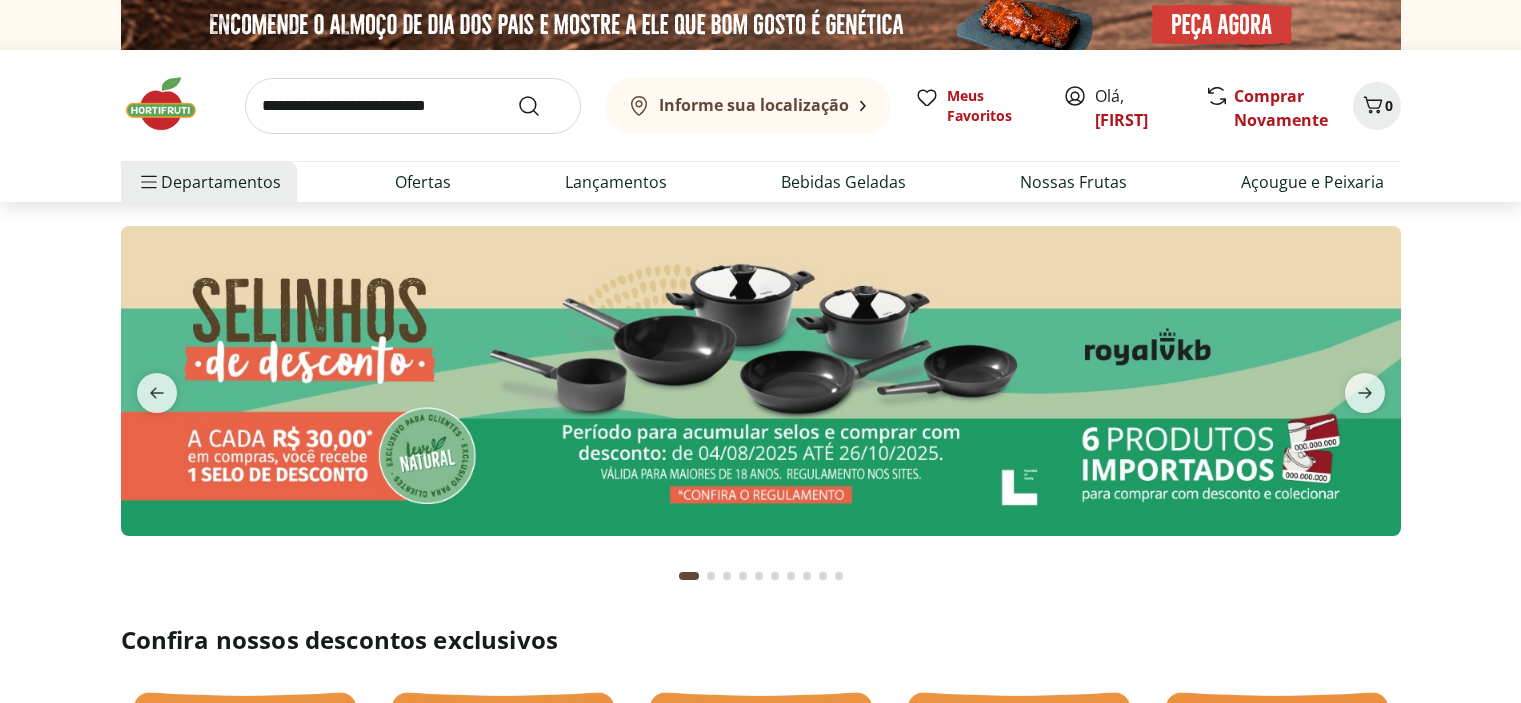 scroll, scrollTop: 0, scrollLeft: 0, axis: both 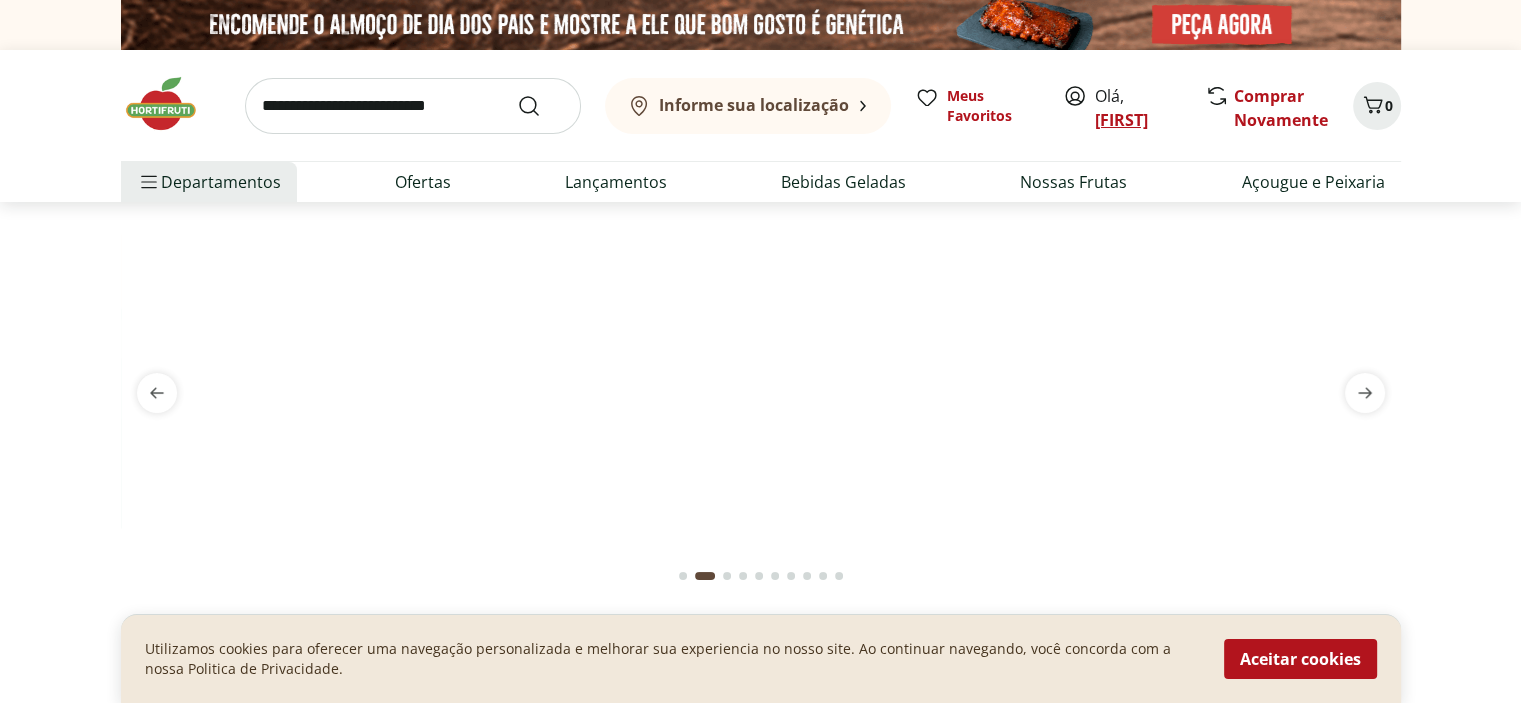 click on "[FIRST]" at bounding box center (1121, 120) 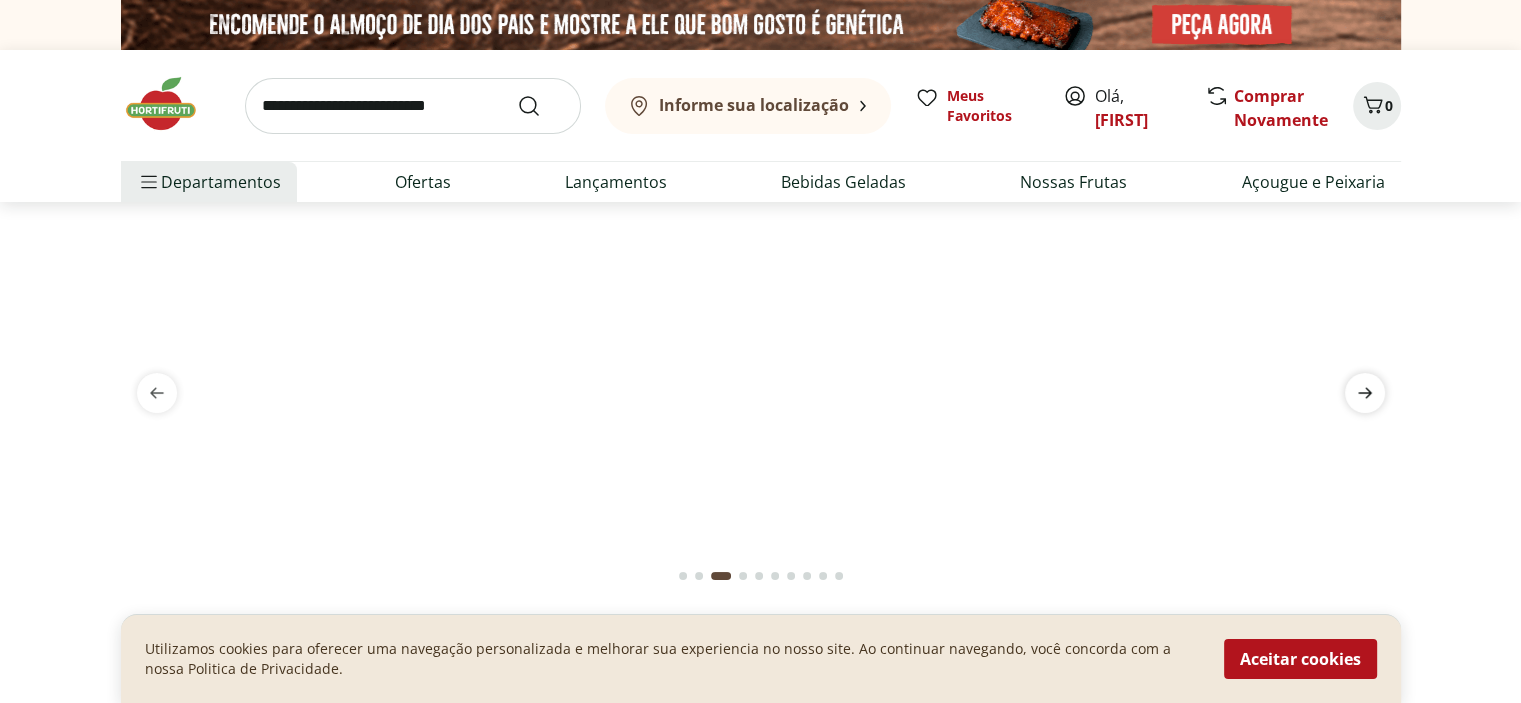 click 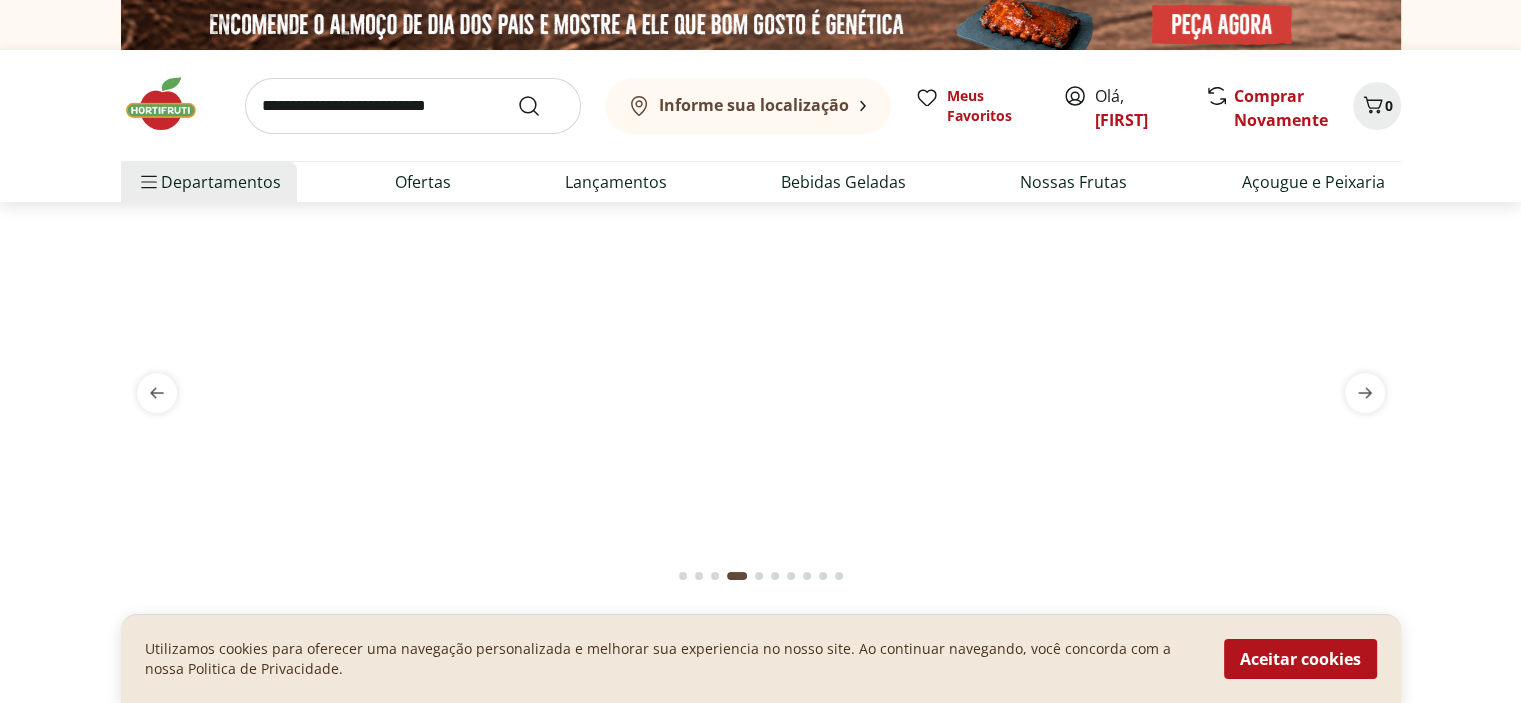 click at bounding box center [761, 226] 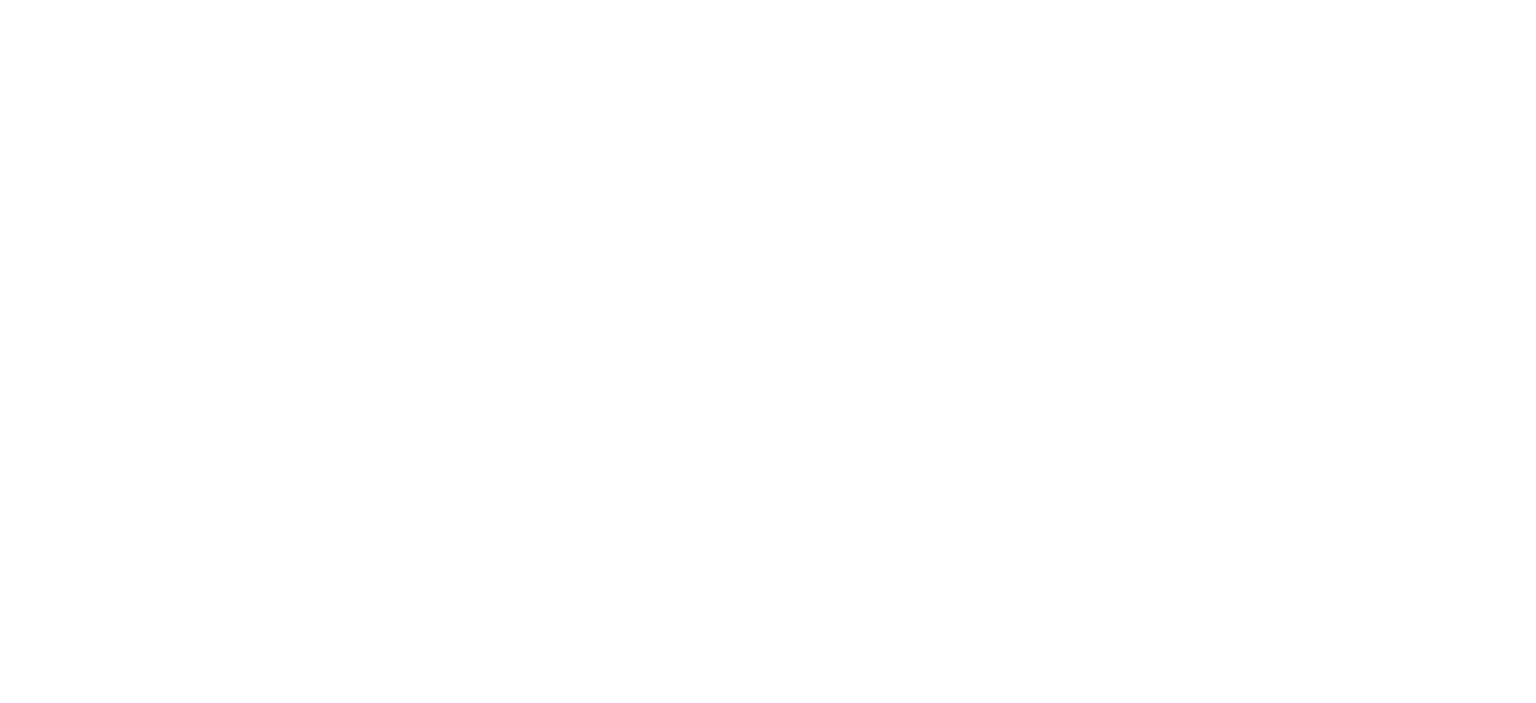 scroll, scrollTop: 0, scrollLeft: 0, axis: both 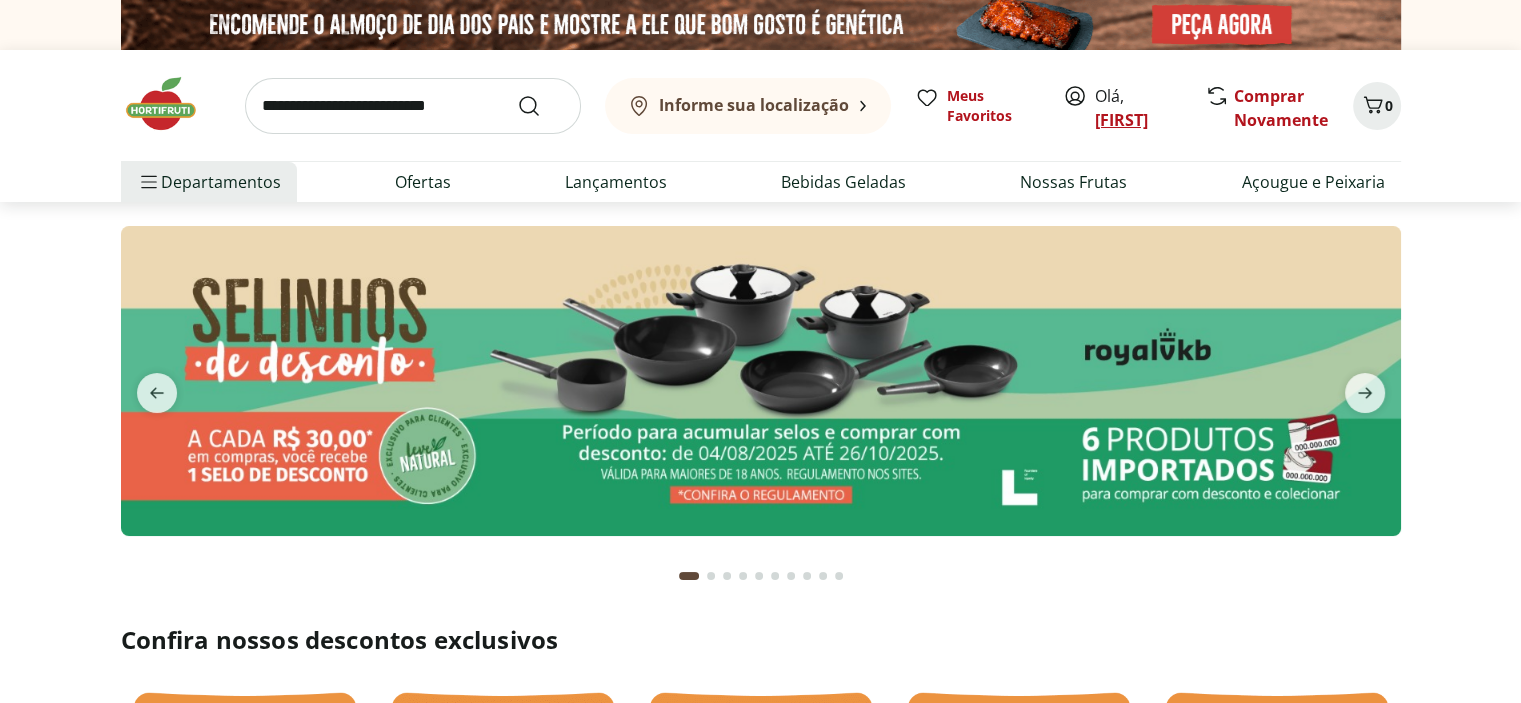 click on "[FIRST]" at bounding box center (1121, 120) 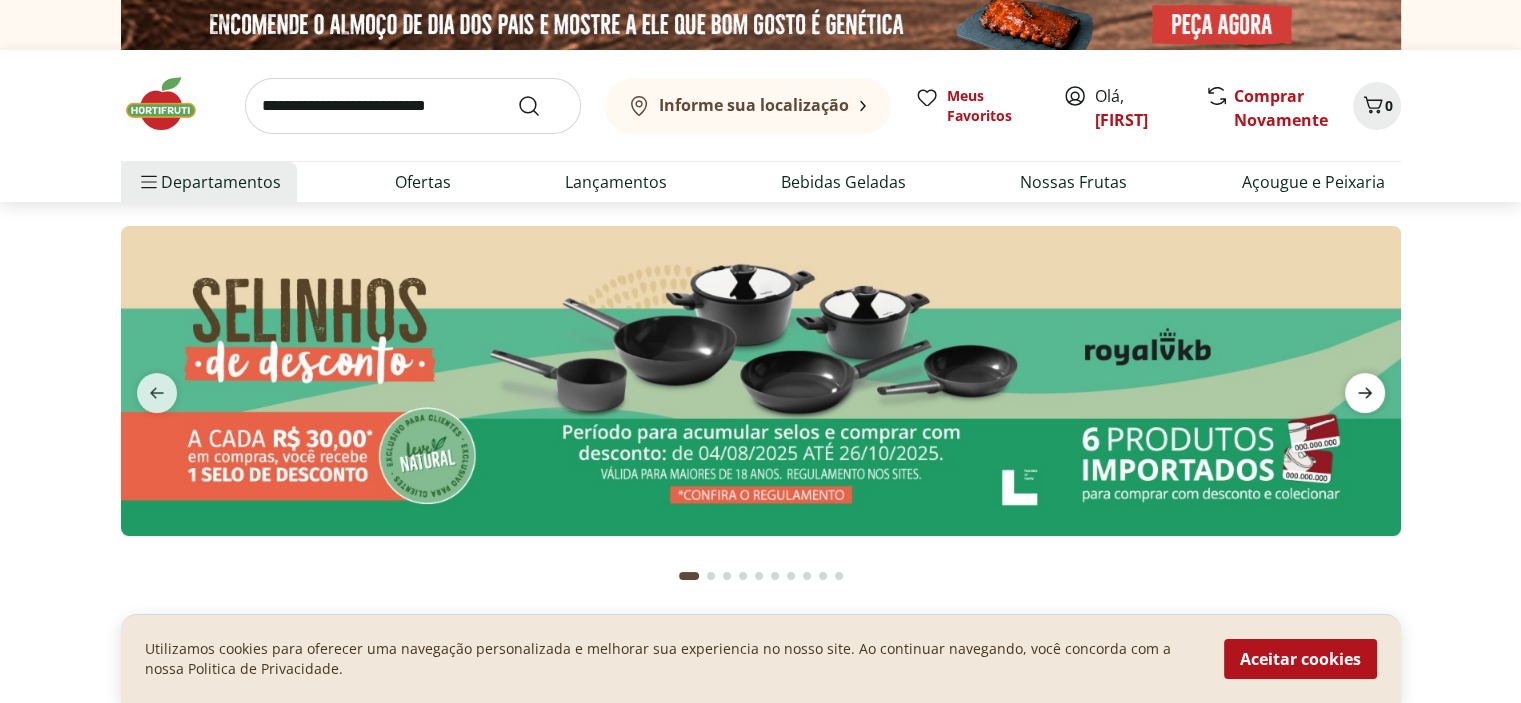click 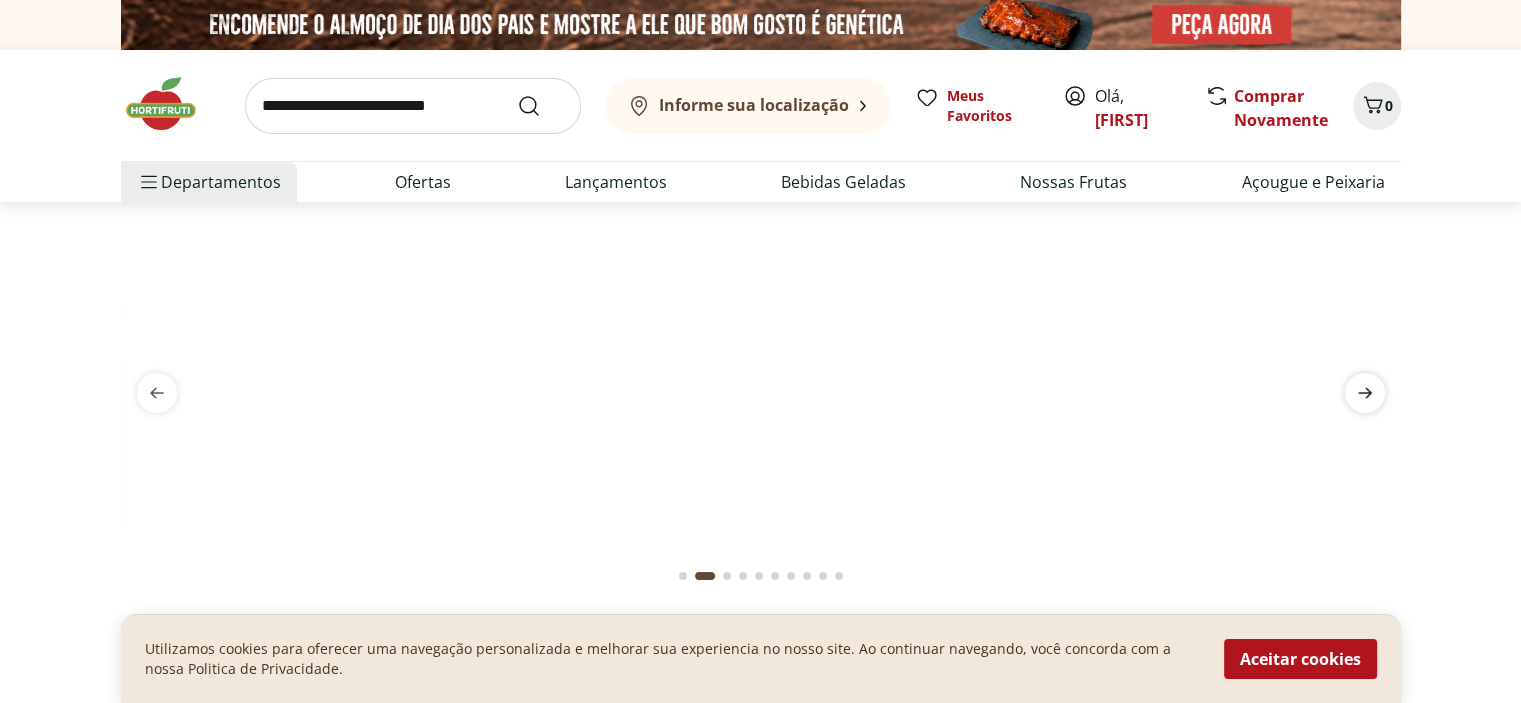 click 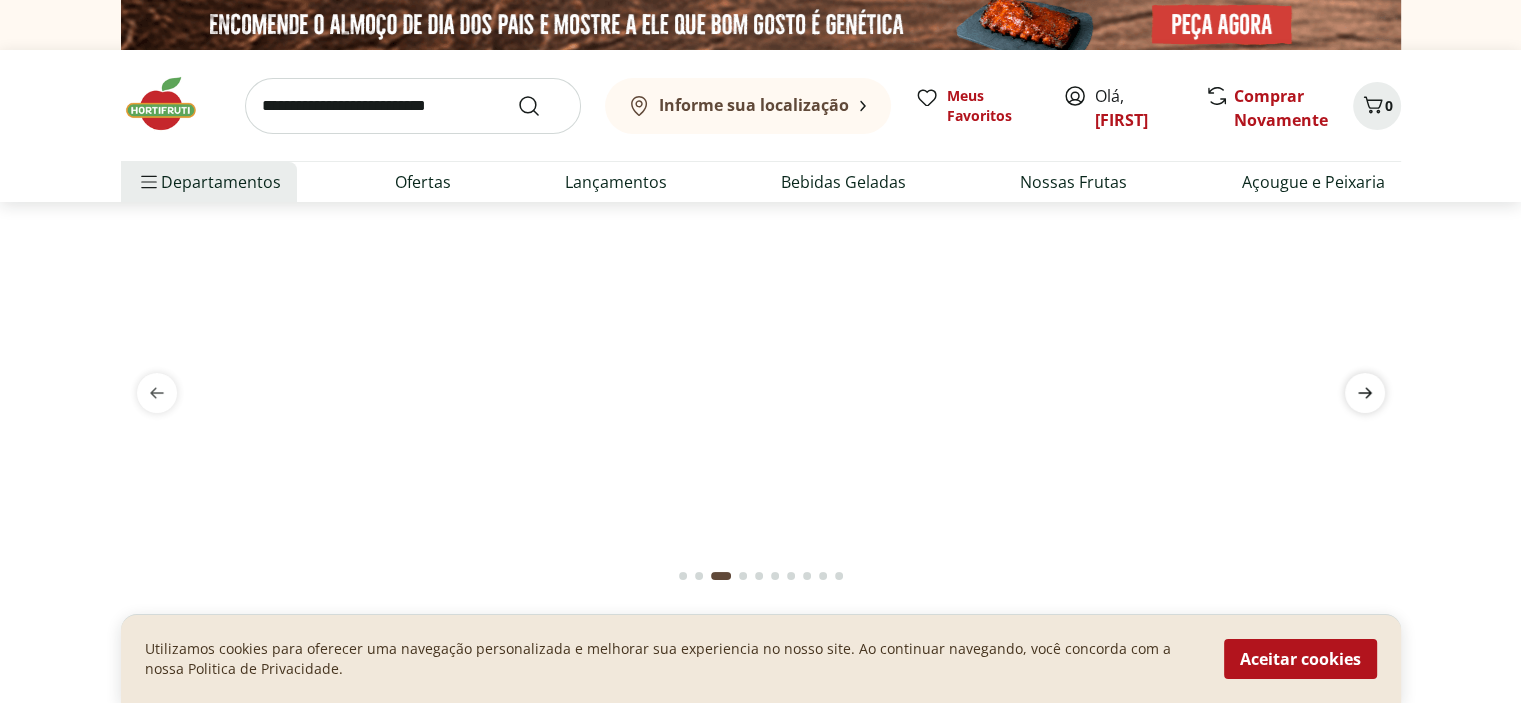 click 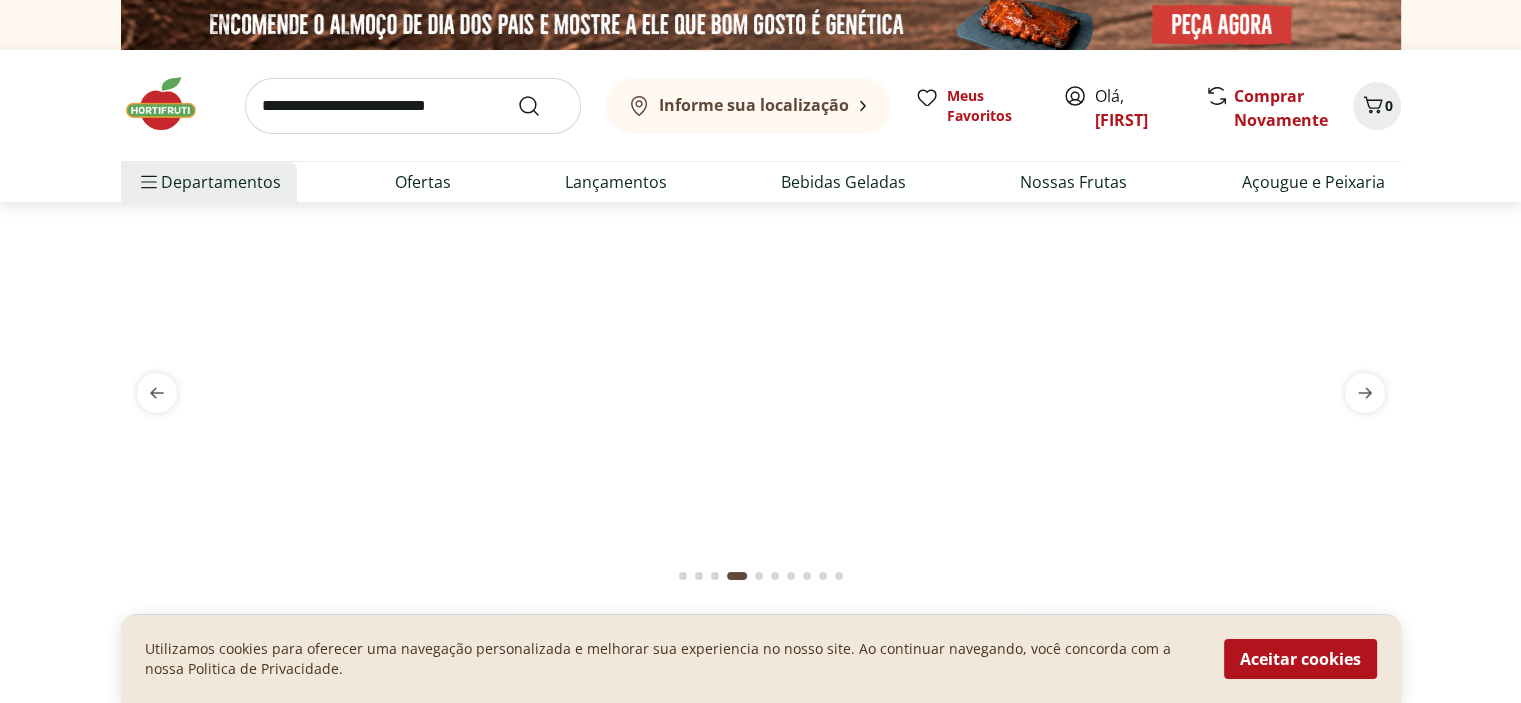 click at bounding box center (761, 226) 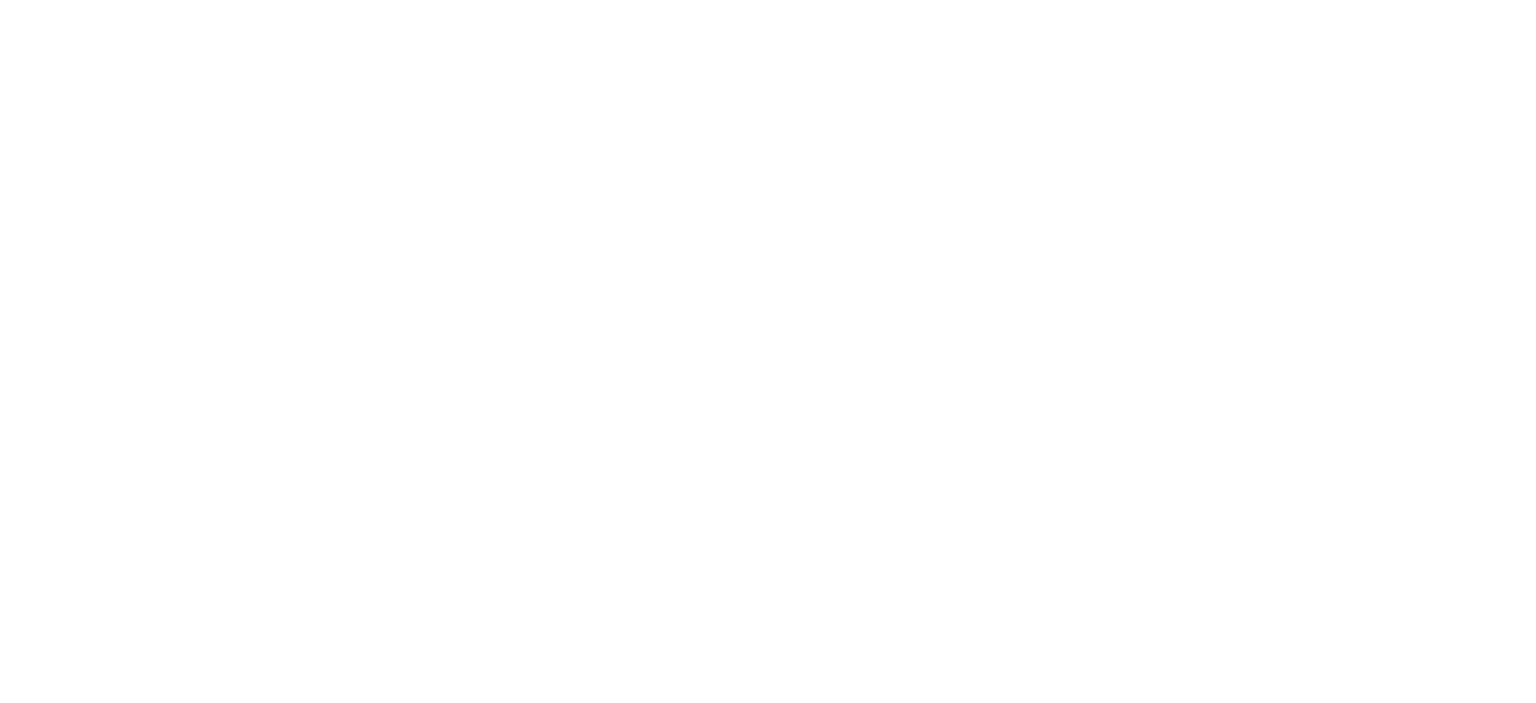 scroll, scrollTop: 0, scrollLeft: 0, axis: both 